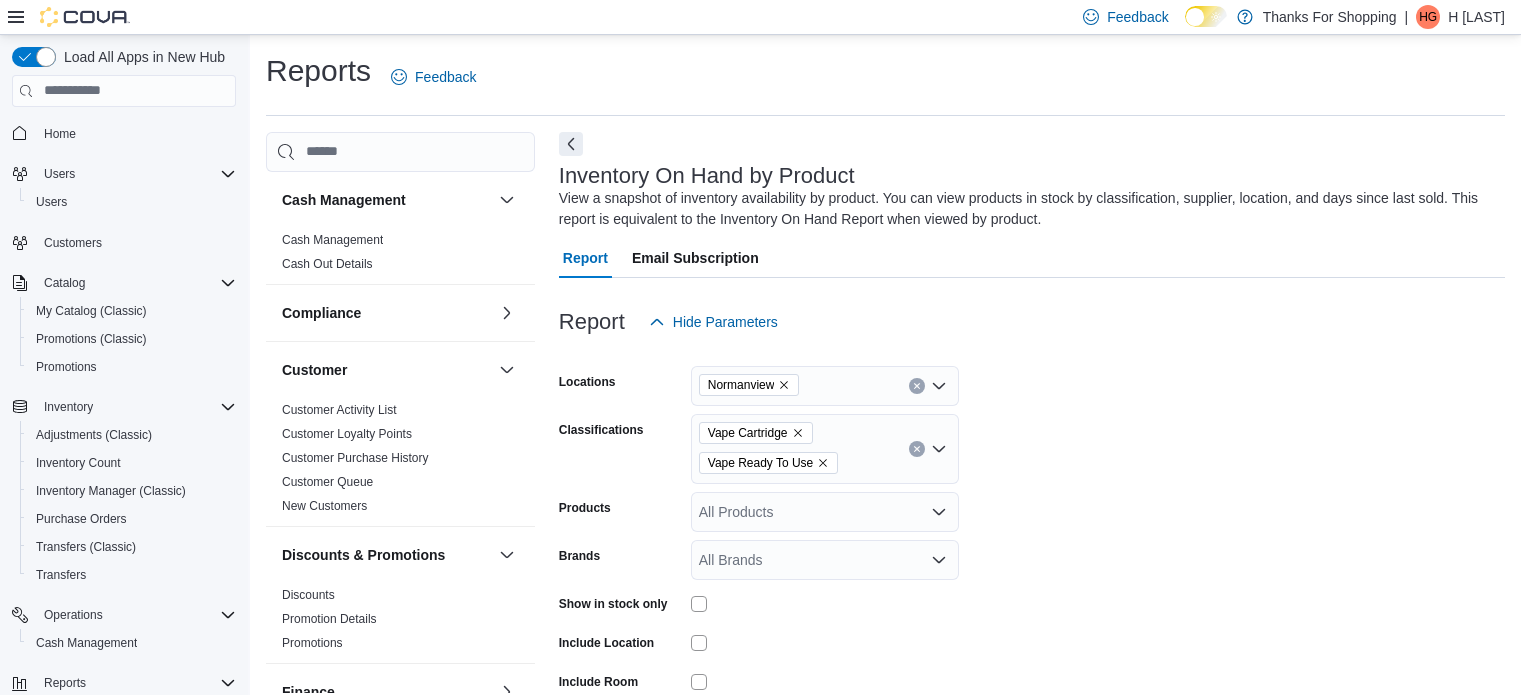scroll, scrollTop: 136, scrollLeft: 0, axis: vertical 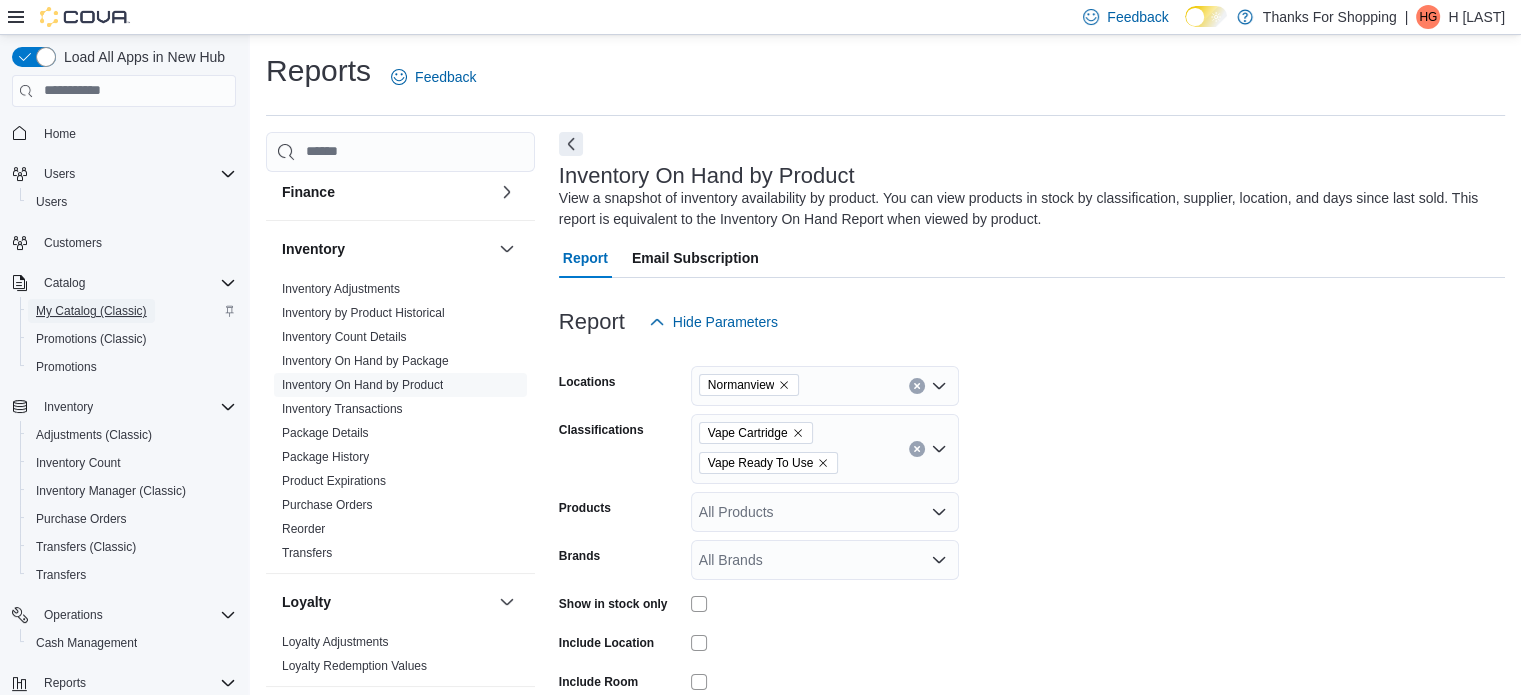 click on "My Catalog (Classic)" at bounding box center (91, 311) 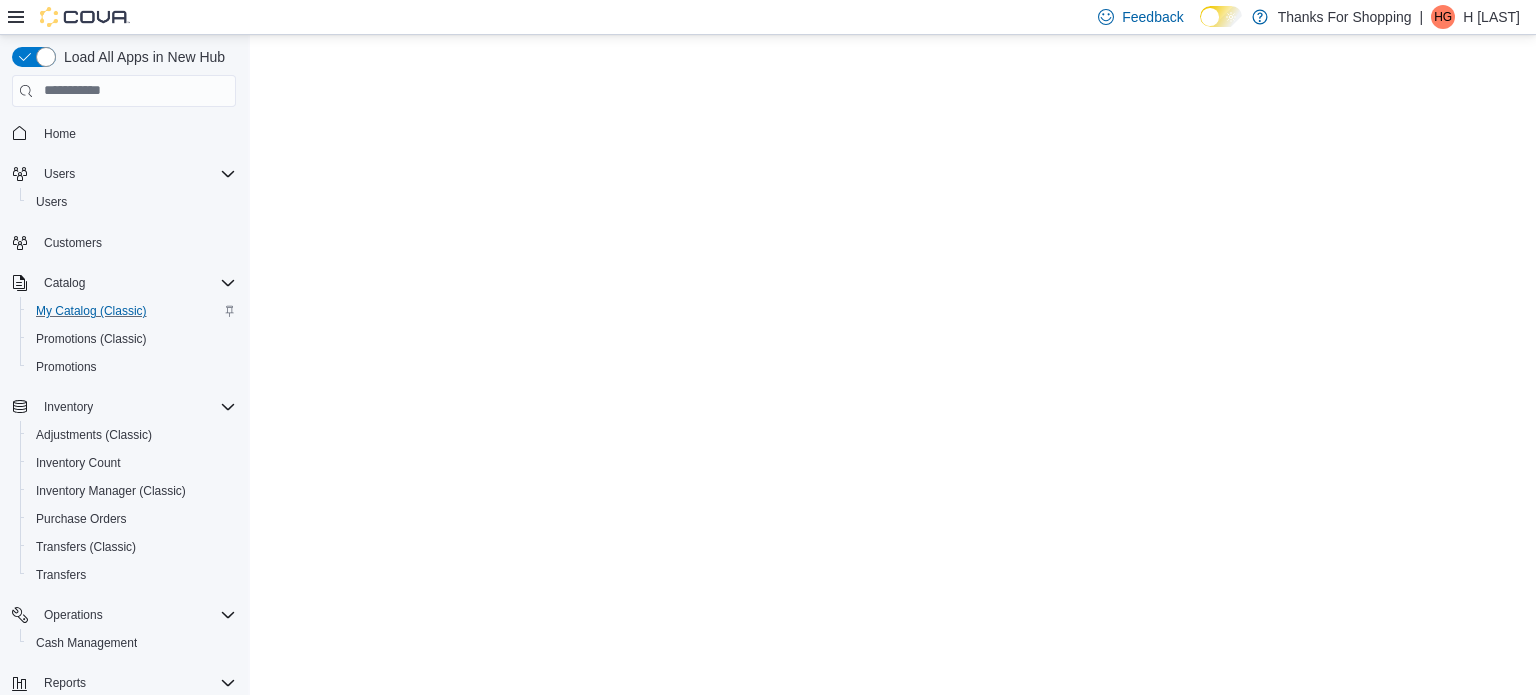 scroll, scrollTop: 0, scrollLeft: 0, axis: both 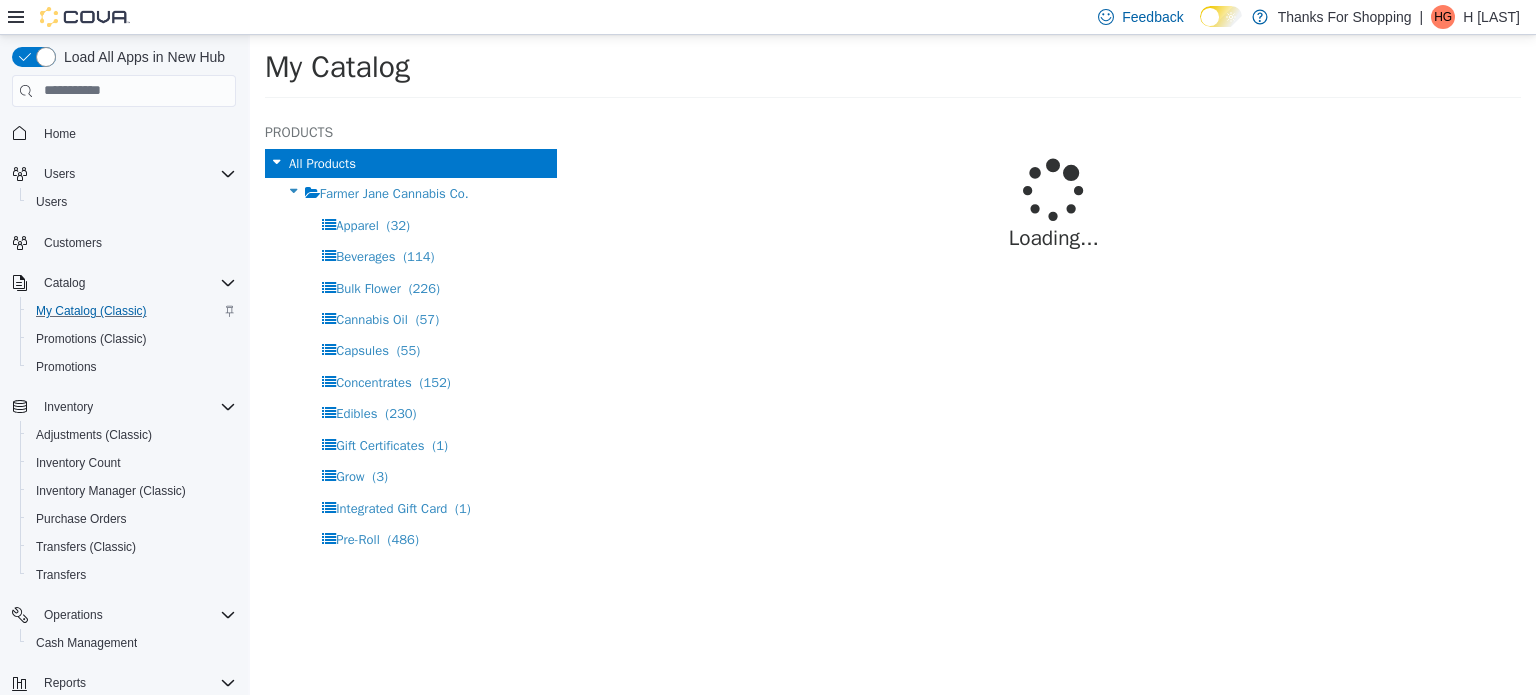 select on "**********" 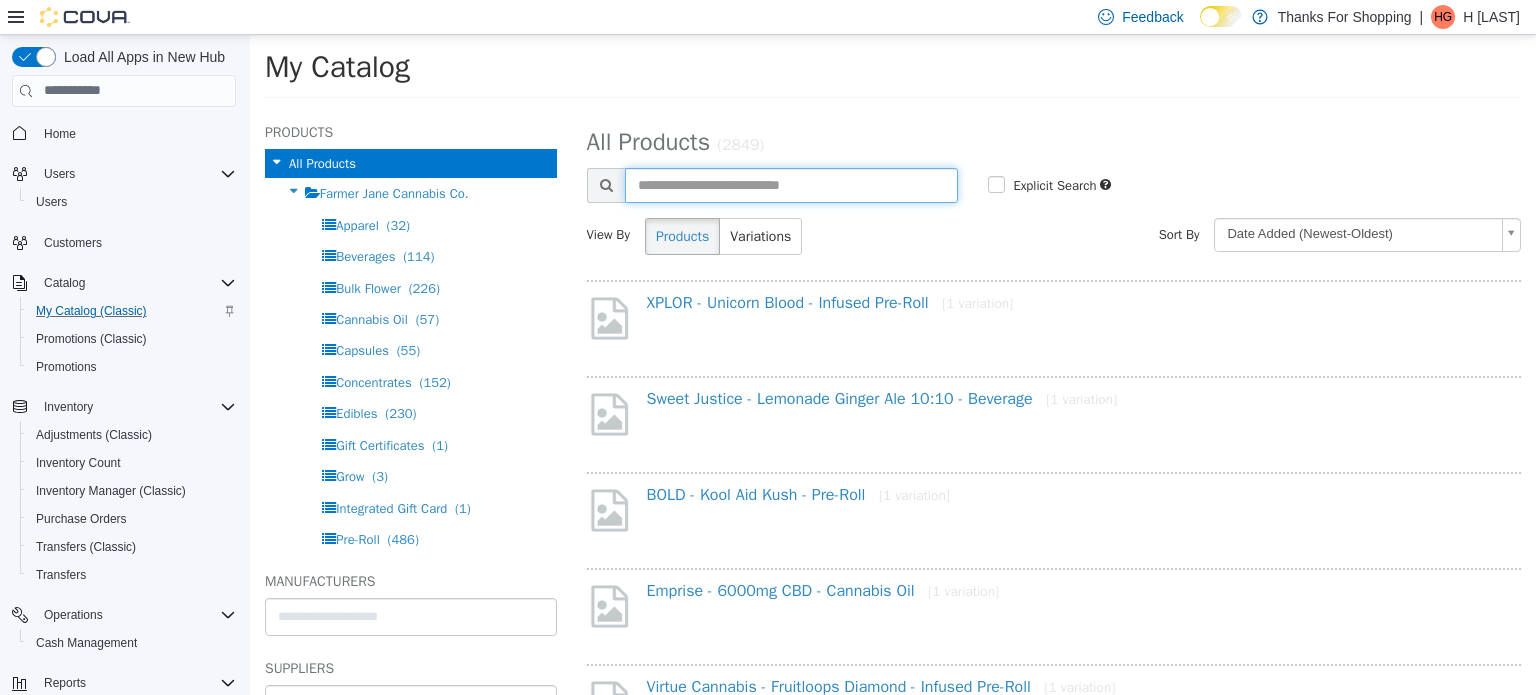 click at bounding box center [792, 184] 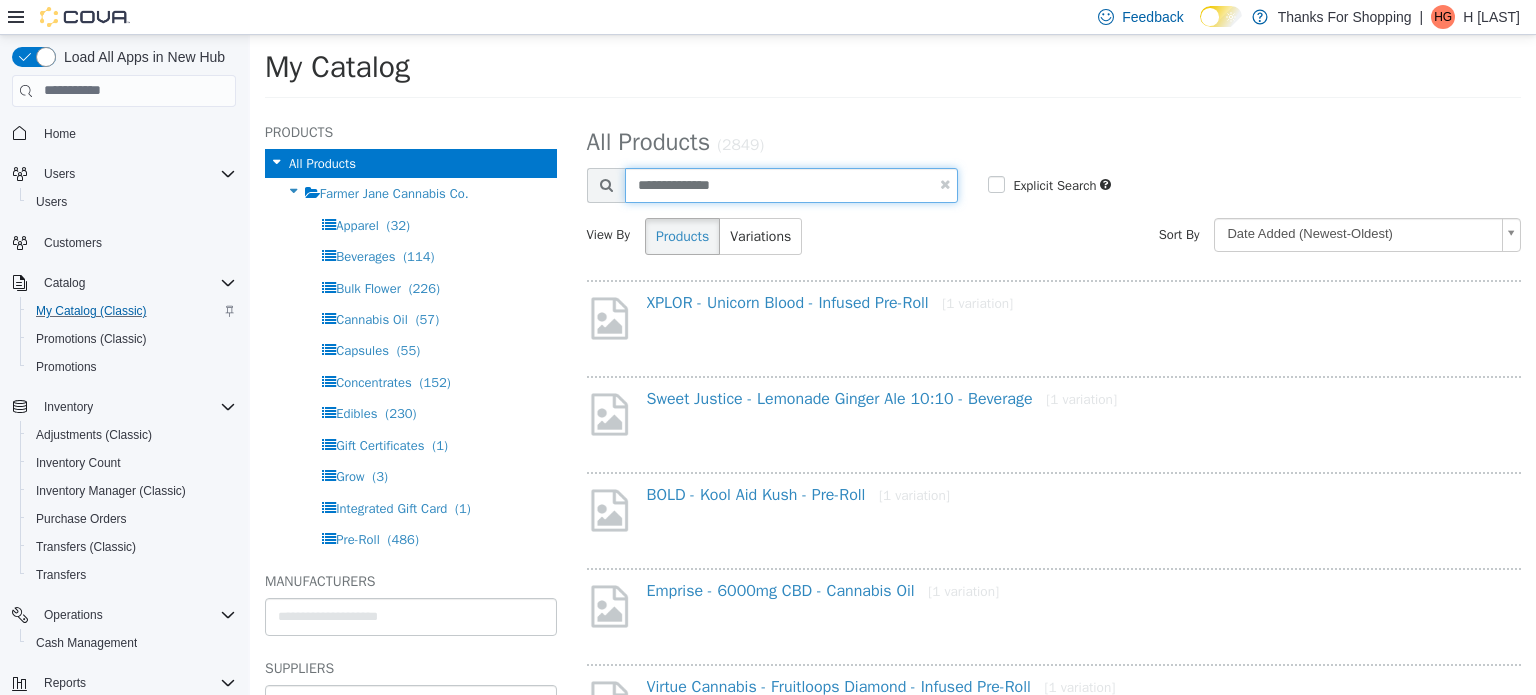 type on "**********" 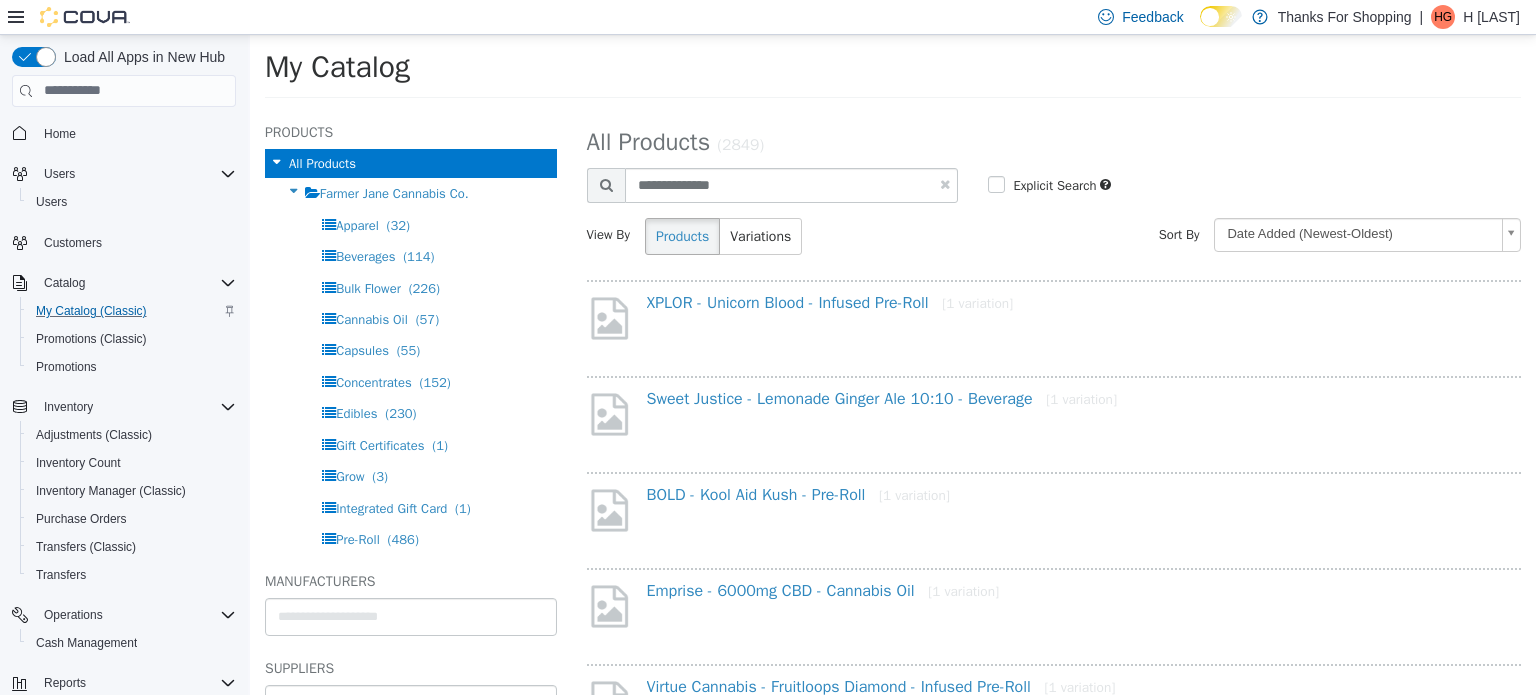 select on "**********" 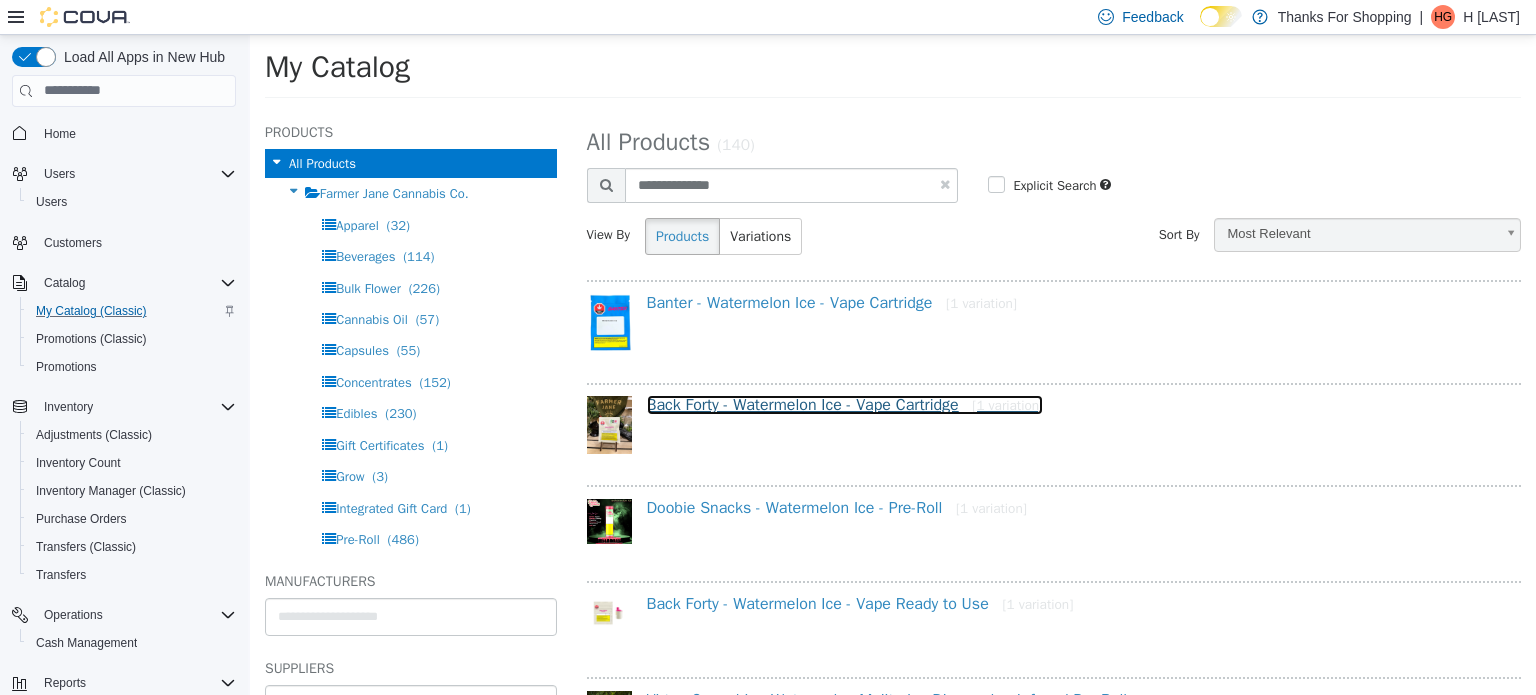 click on "Back Forty - Watermelon Ice - Vape Cartridge
[1 variation]" at bounding box center (845, 404) 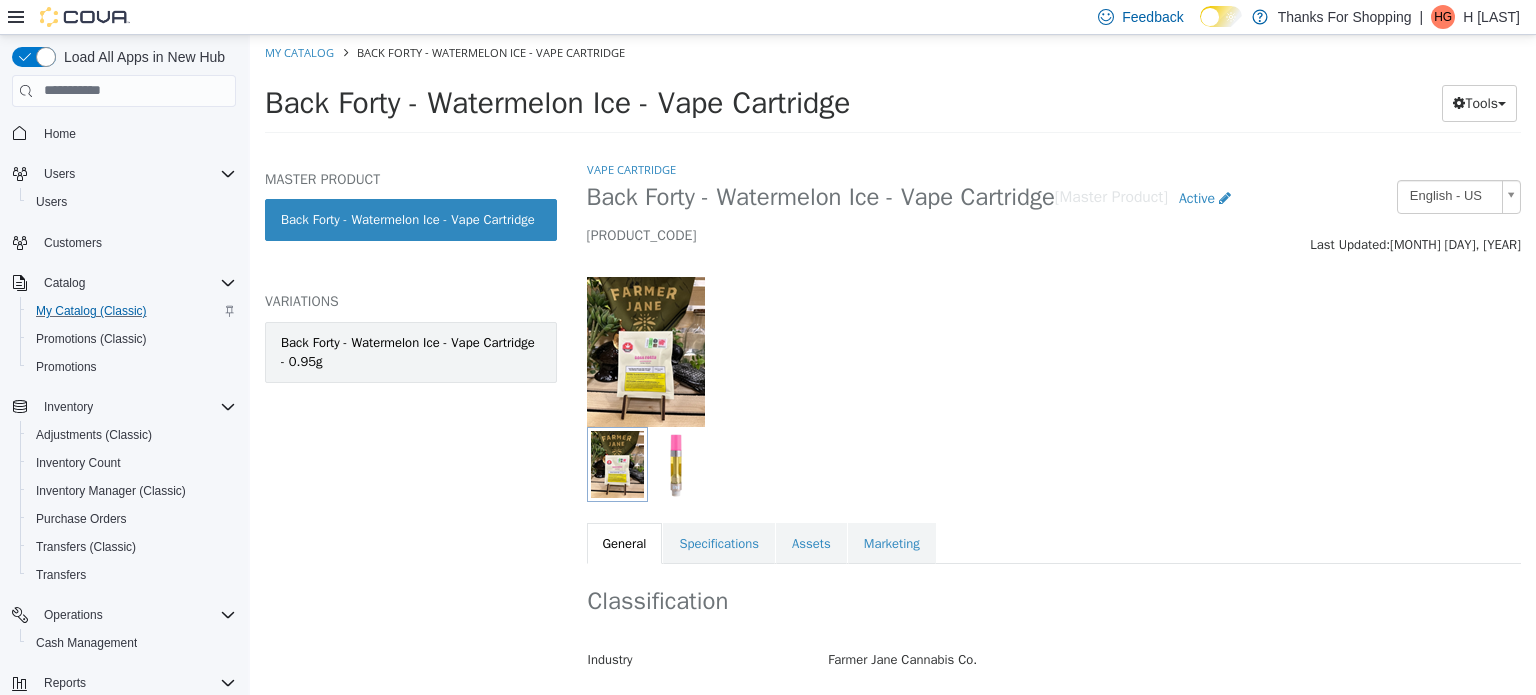 click on "Back Forty - Watermelon Ice - Vape Cartridge - 0.95g" at bounding box center (411, 351) 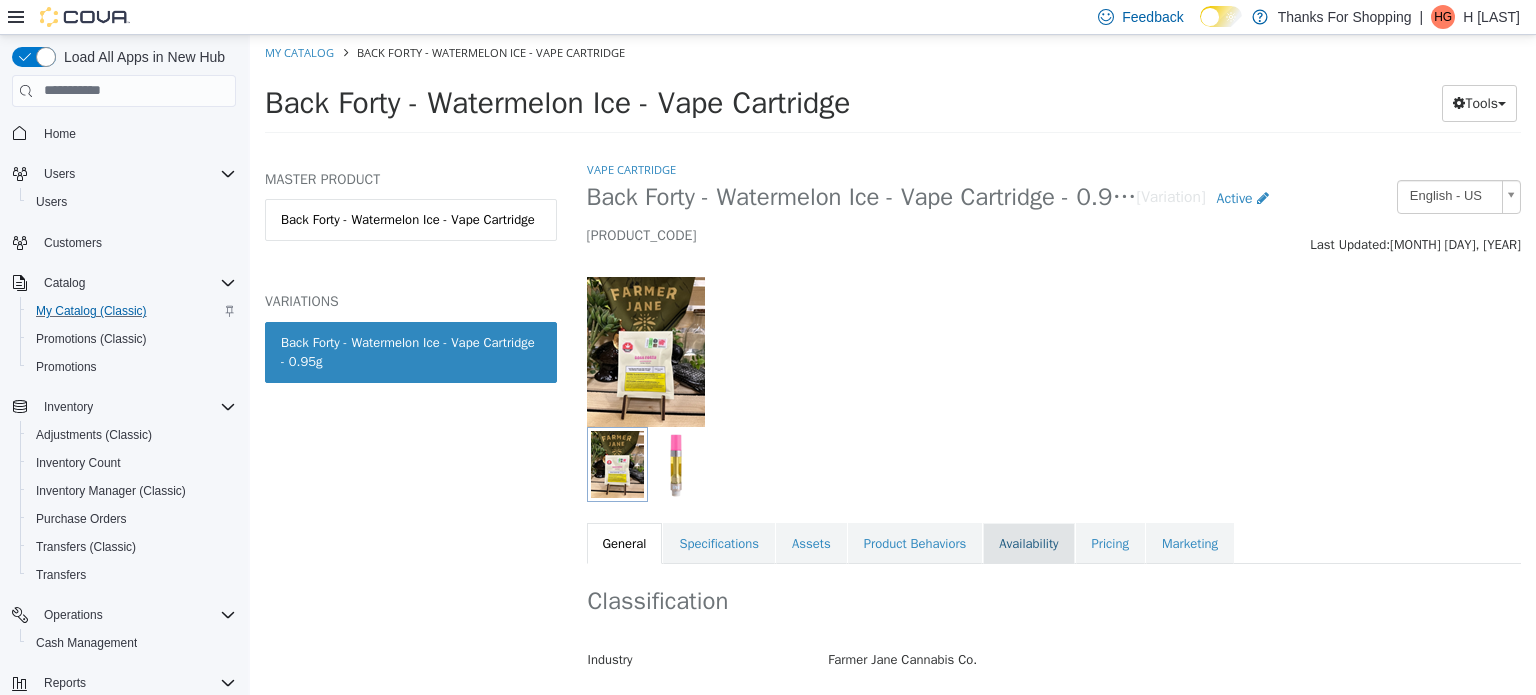 click on "Availability" at bounding box center [1028, 543] 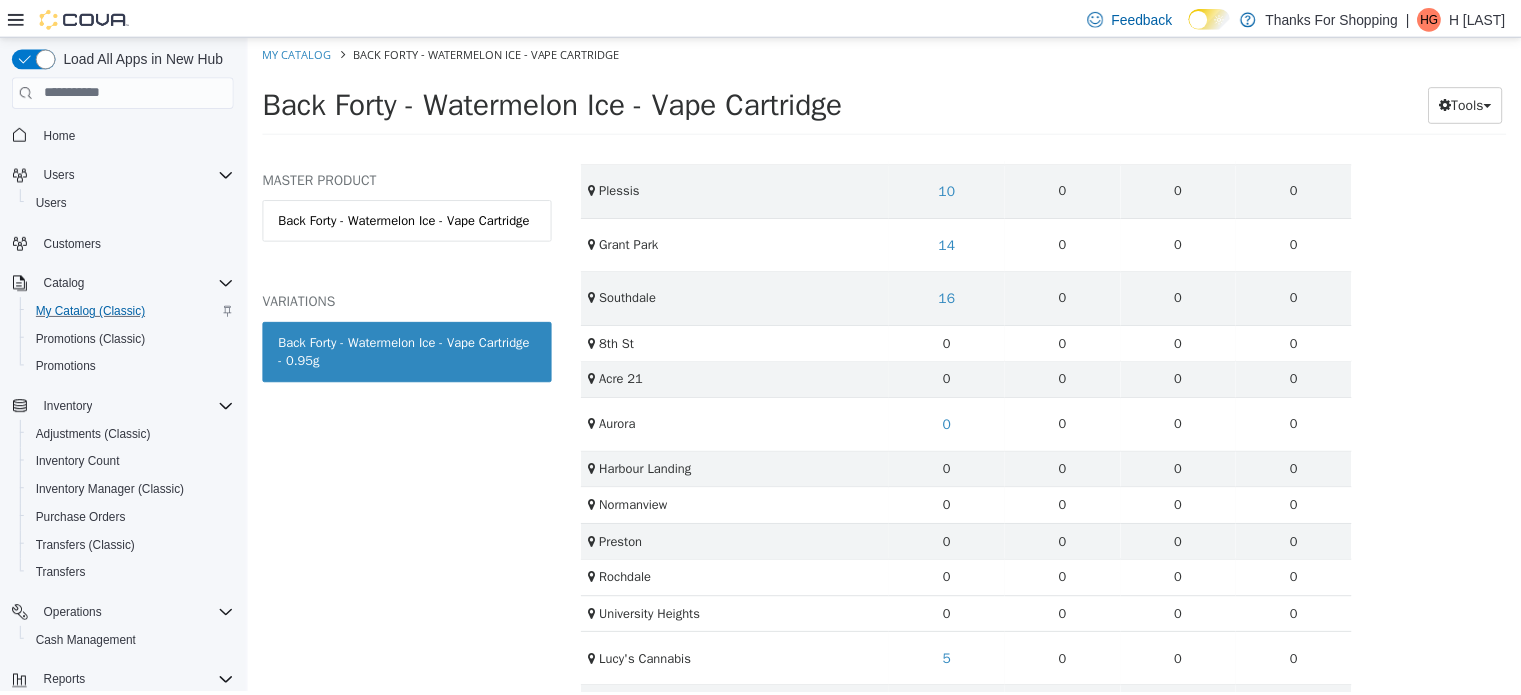 scroll, scrollTop: 800, scrollLeft: 0, axis: vertical 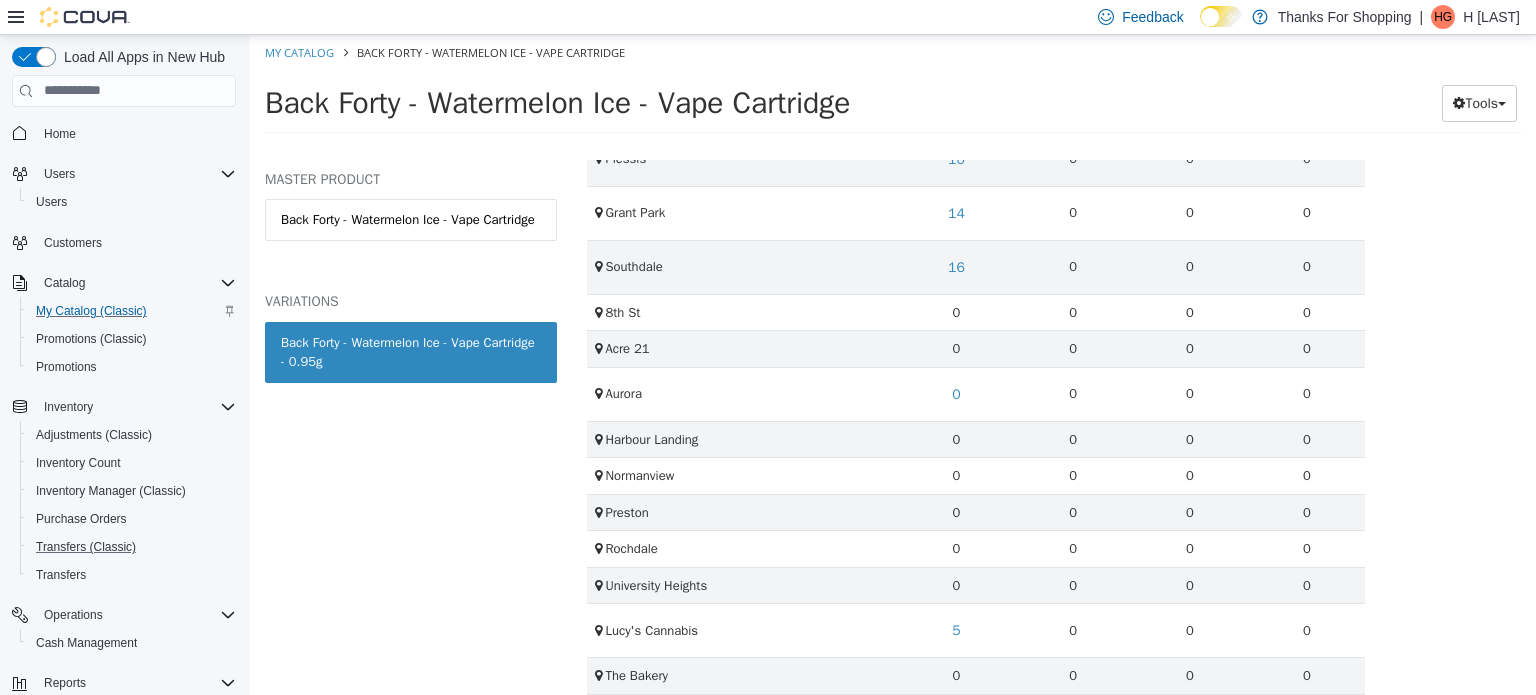 click on "Transfers (Classic)" at bounding box center (132, 547) 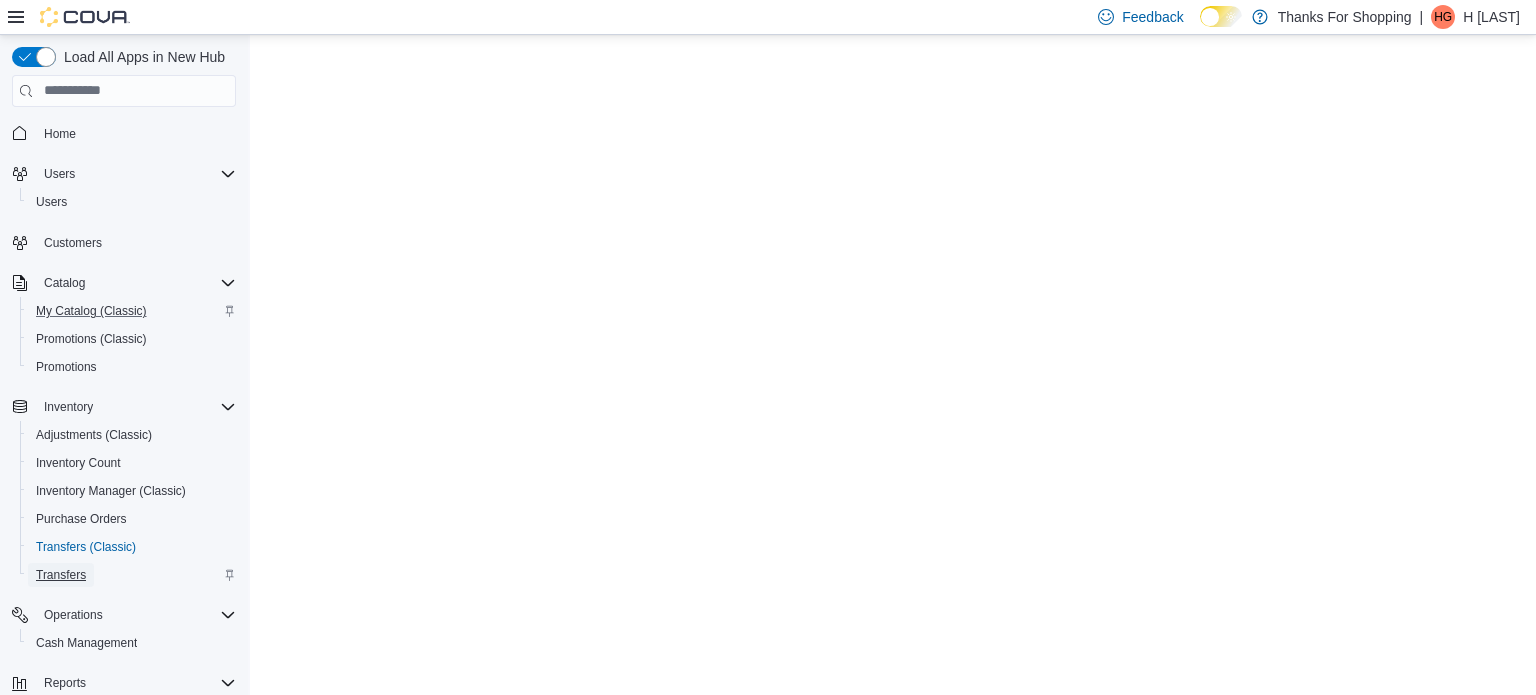 click on "Transfers" at bounding box center [61, 575] 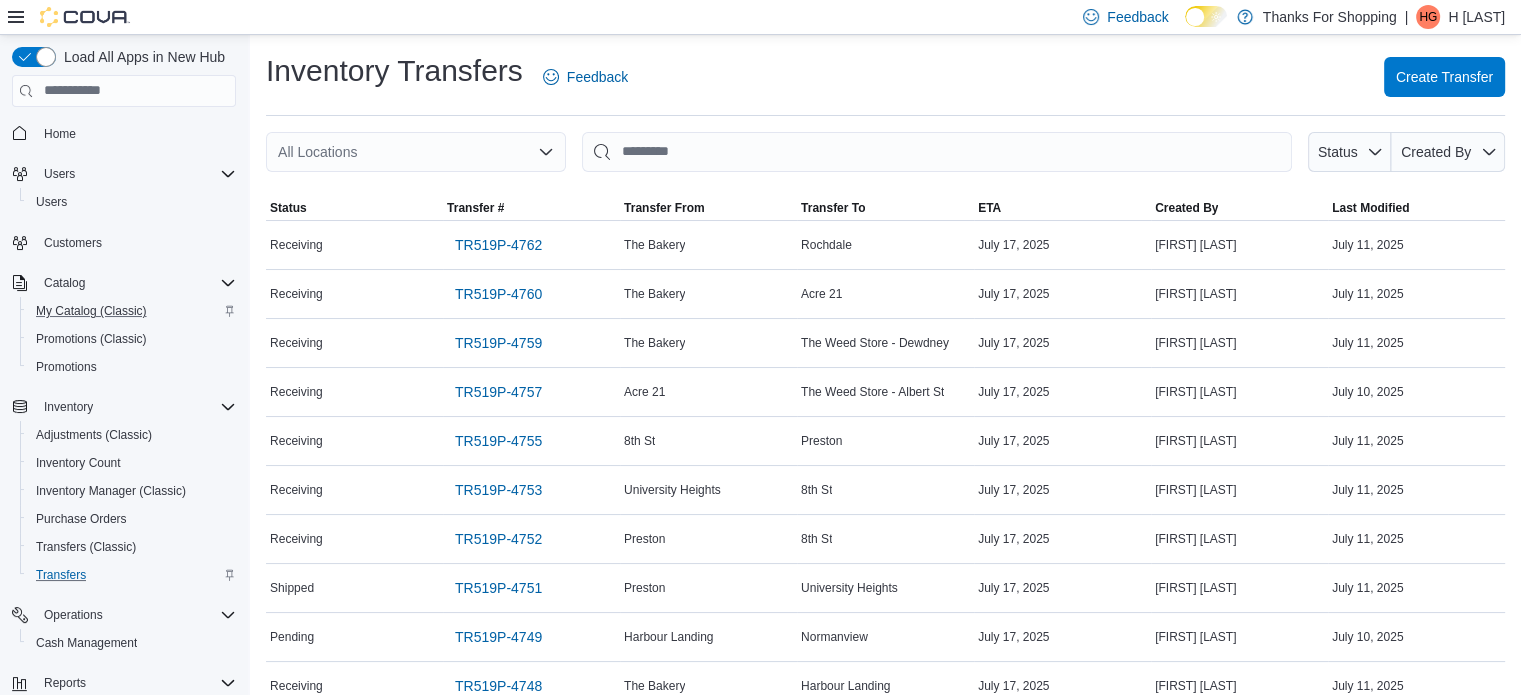 click 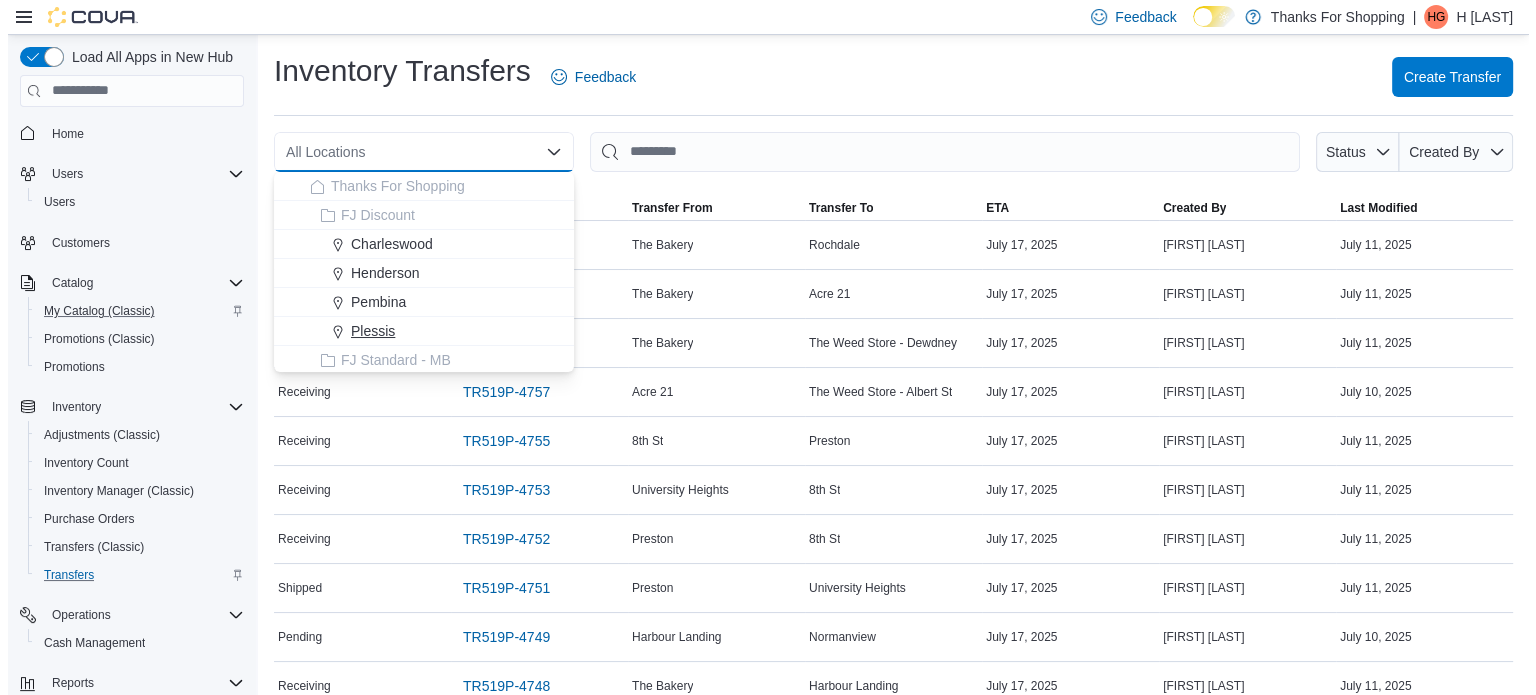 scroll, scrollTop: 300, scrollLeft: 0, axis: vertical 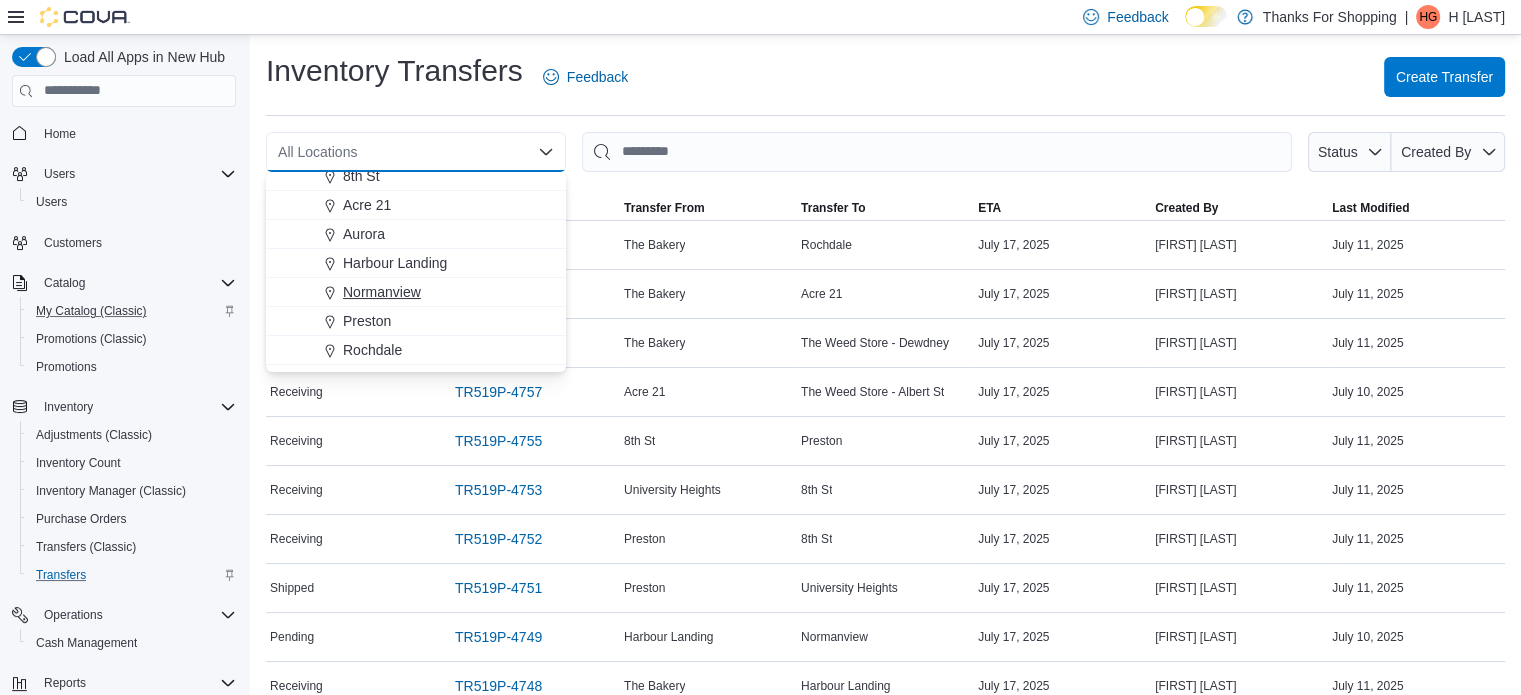 click on "Normanview" at bounding box center (382, 292) 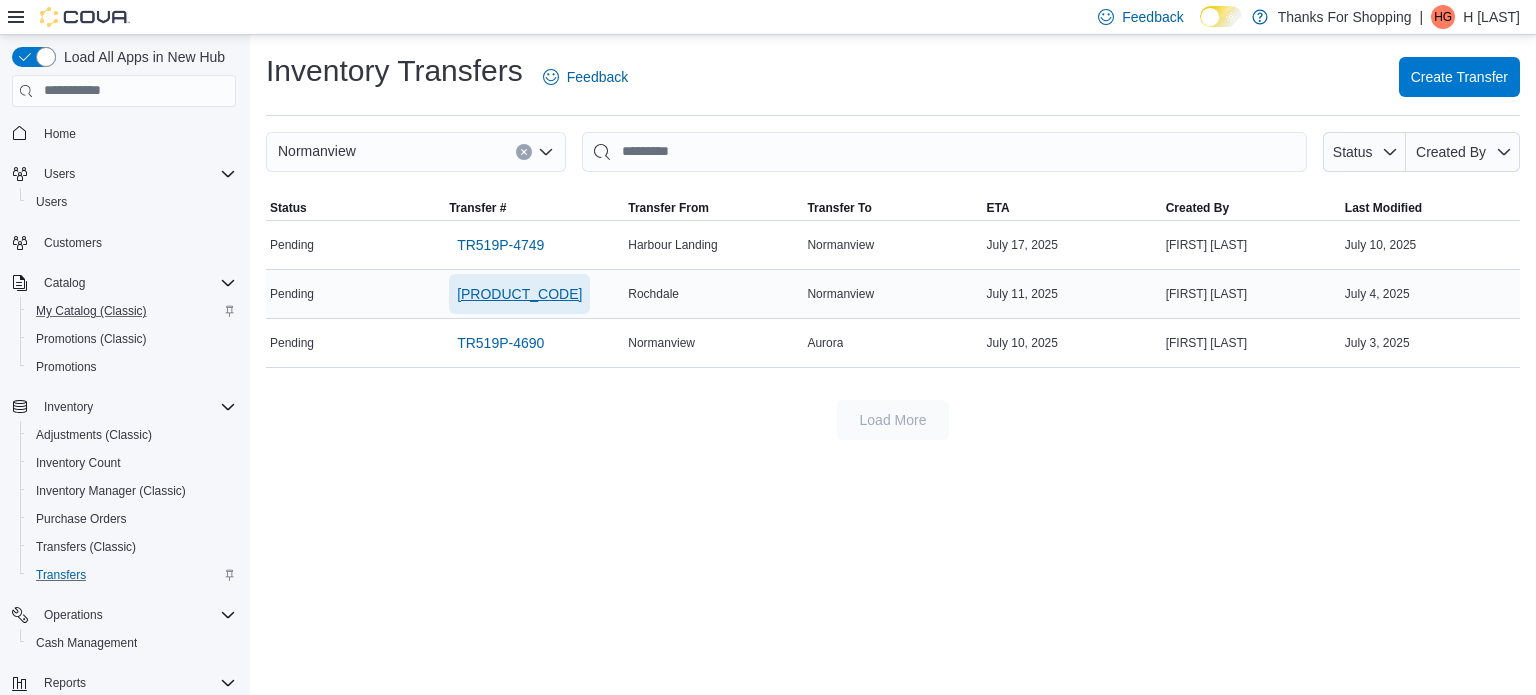 click on "TR519P-4695" at bounding box center (519, 294) 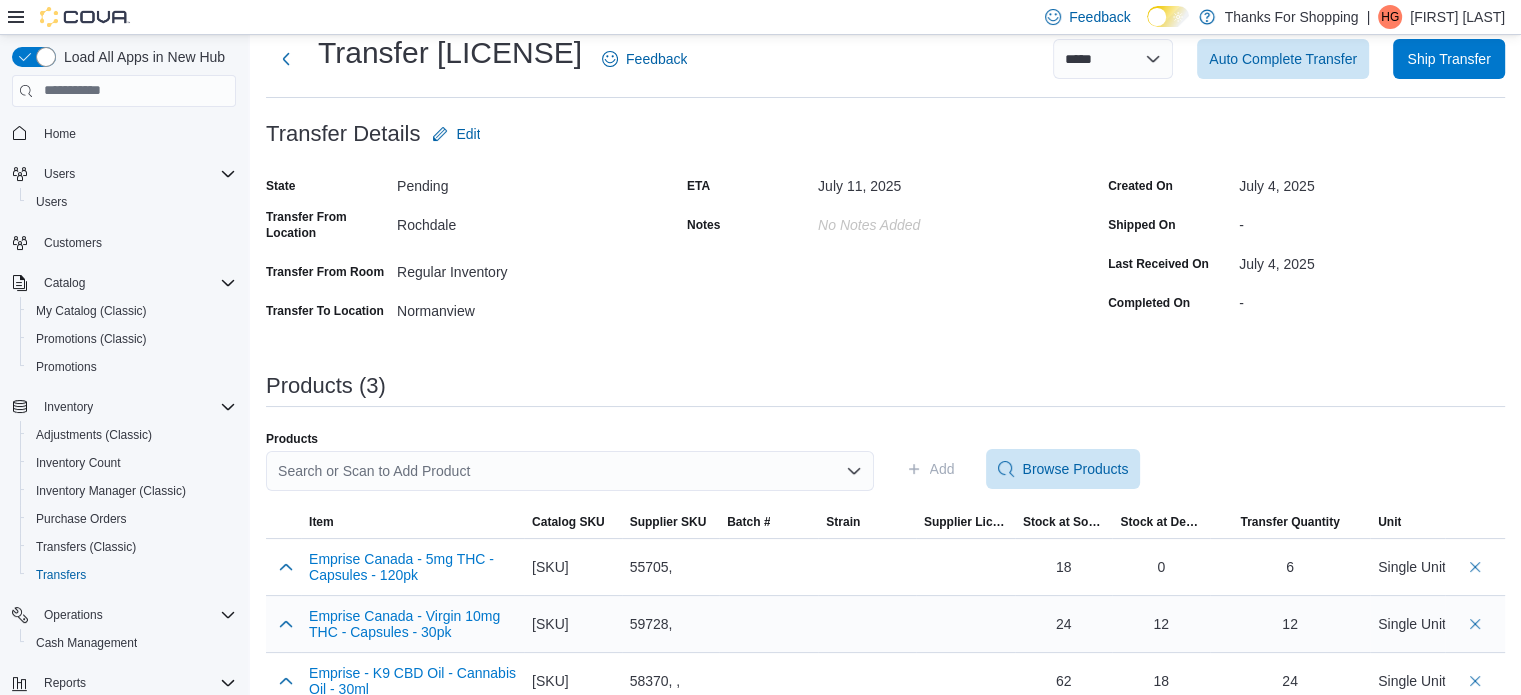 scroll, scrollTop: 84, scrollLeft: 0, axis: vertical 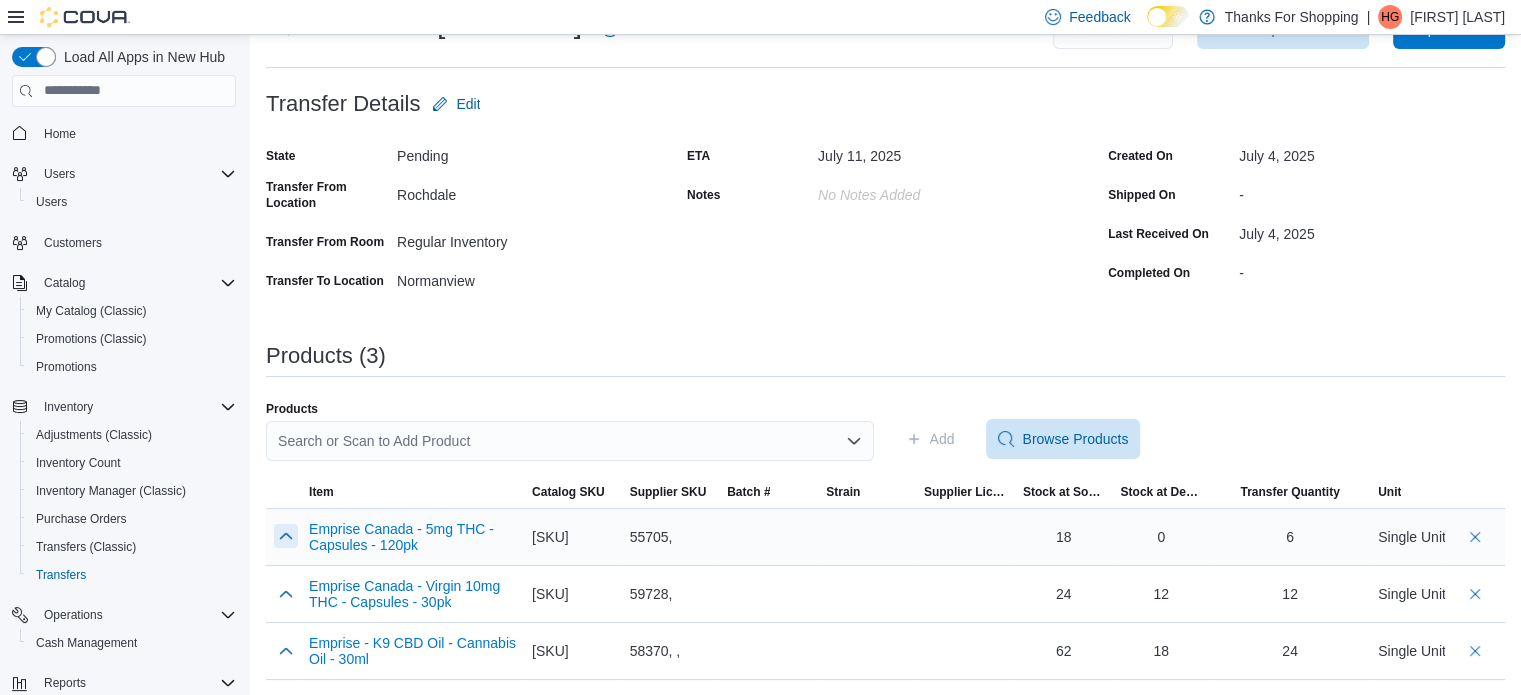 click at bounding box center (286, 536) 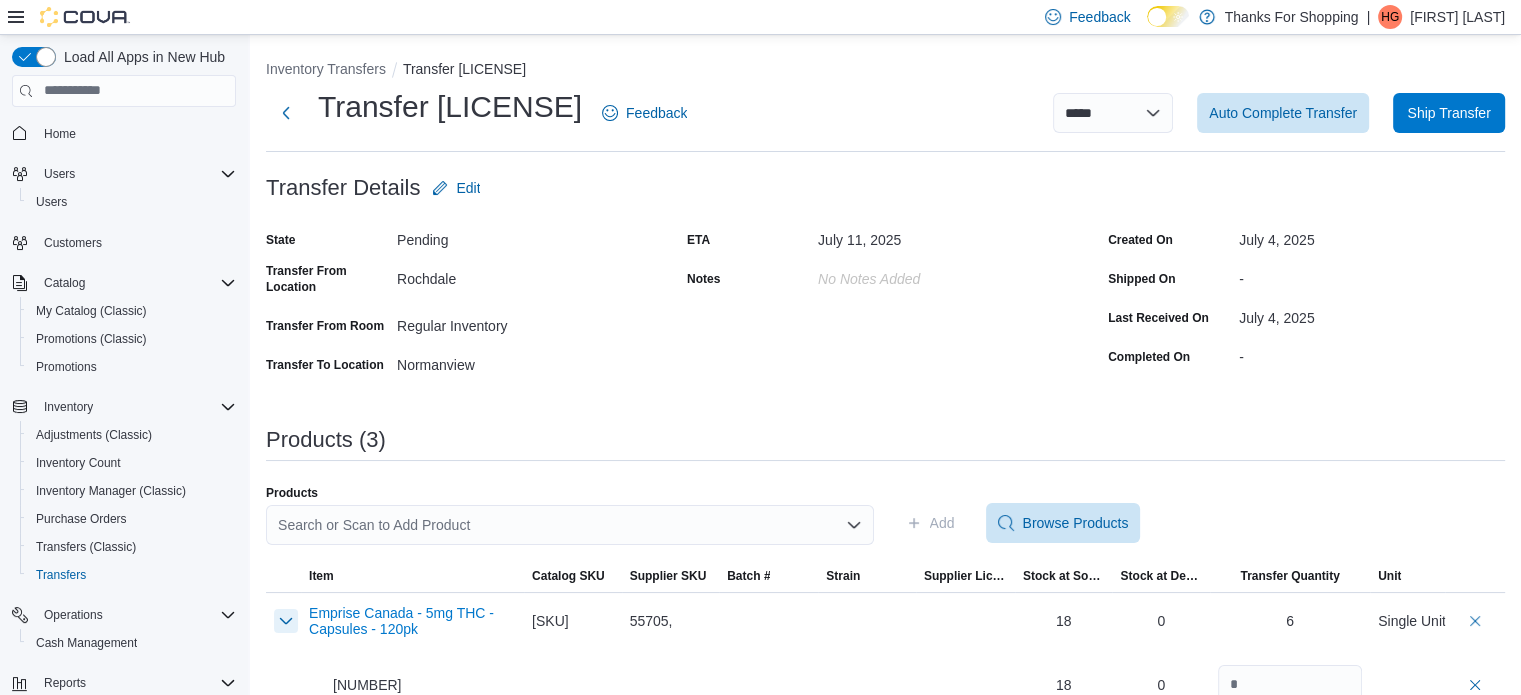 scroll, scrollTop: 148, scrollLeft: 0, axis: vertical 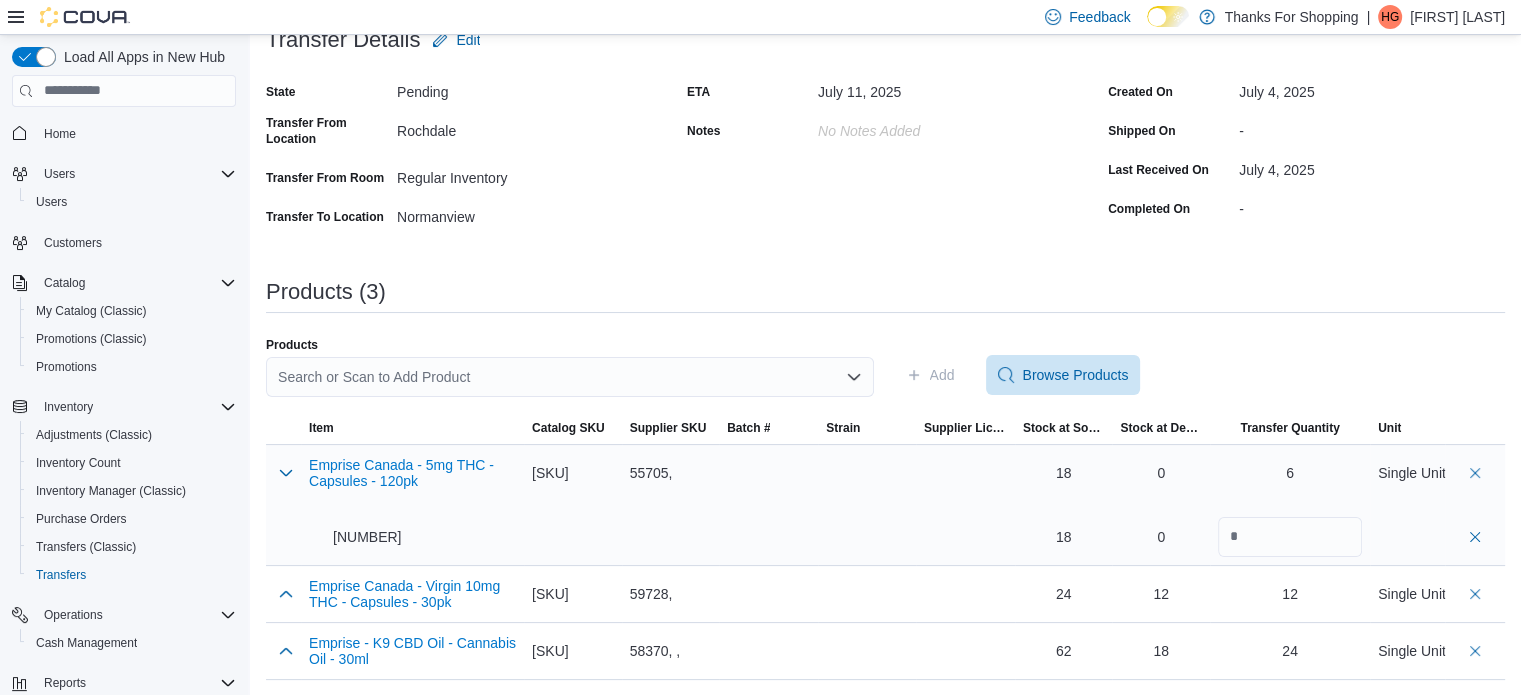 click on "18" at bounding box center [1064, 473] 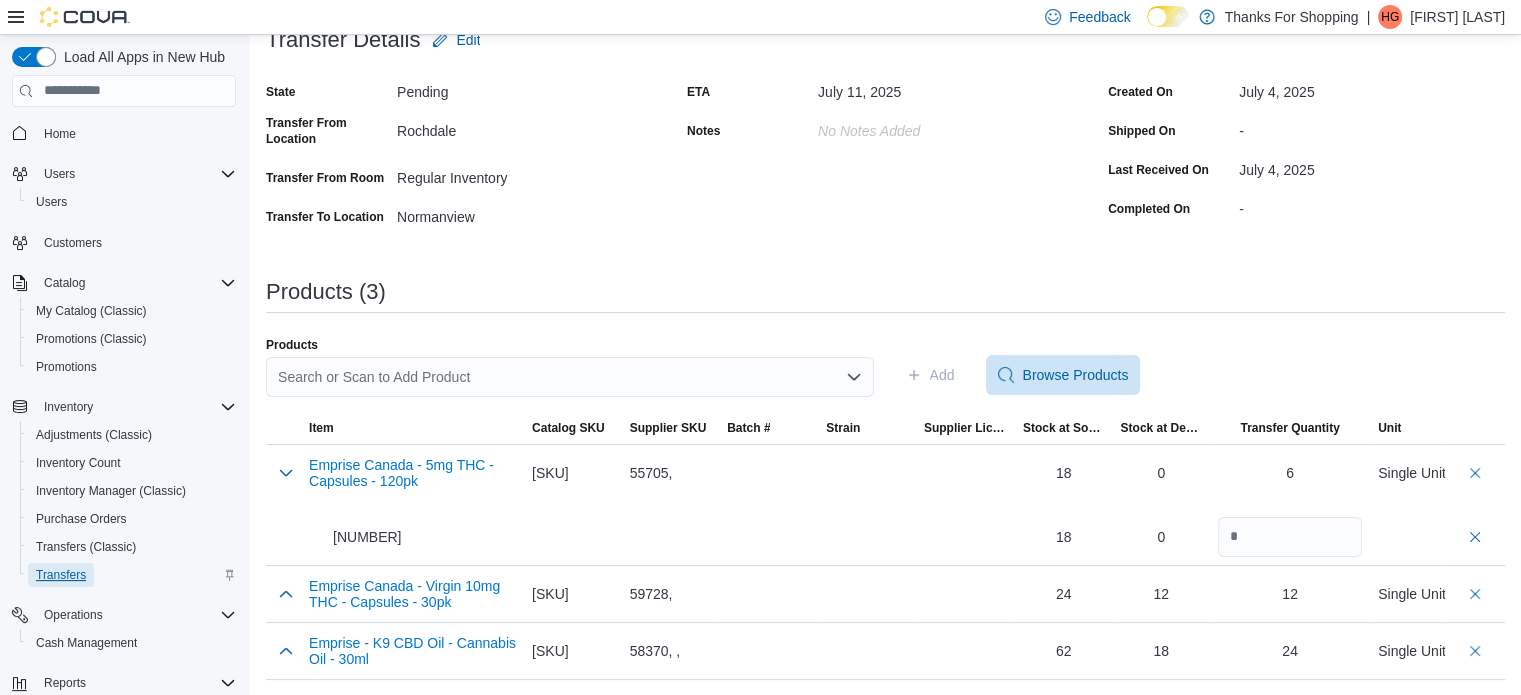 click on "Transfers" at bounding box center (61, 575) 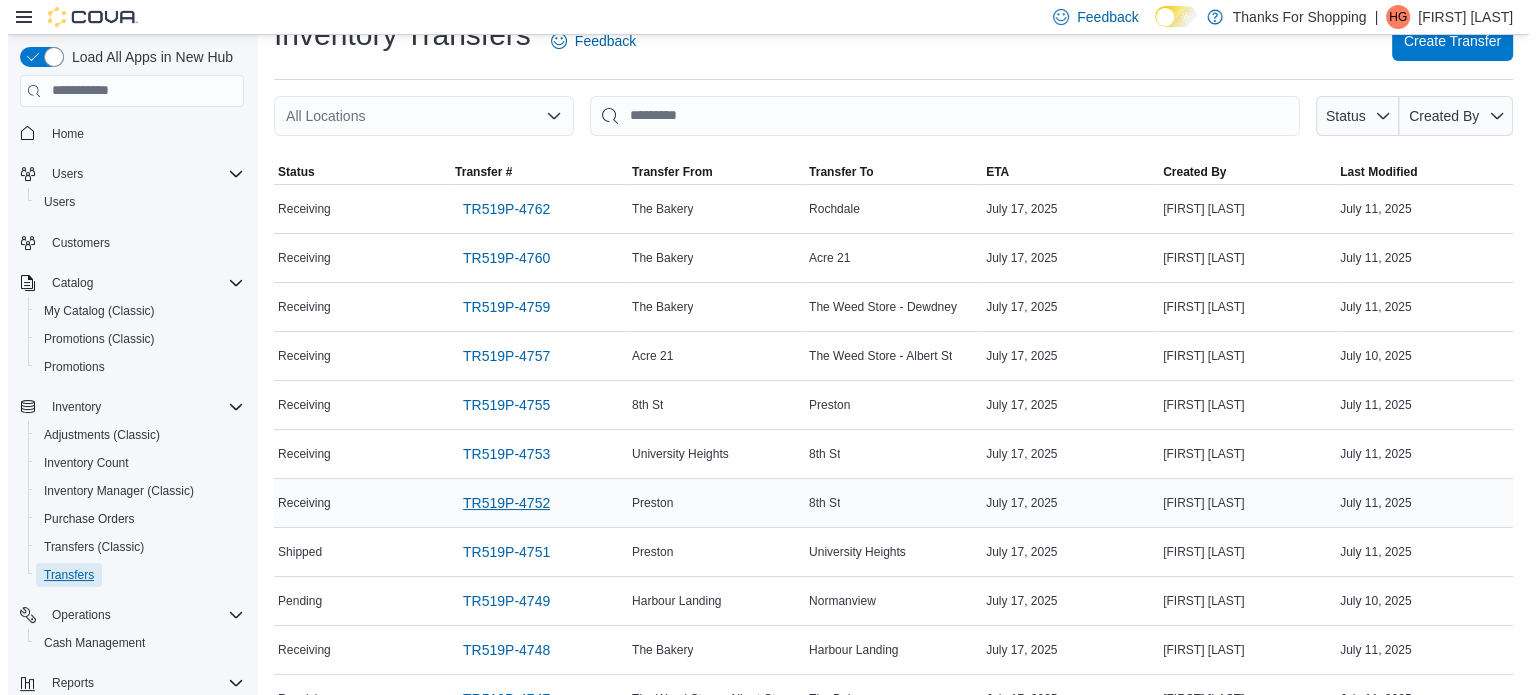 scroll, scrollTop: 0, scrollLeft: 0, axis: both 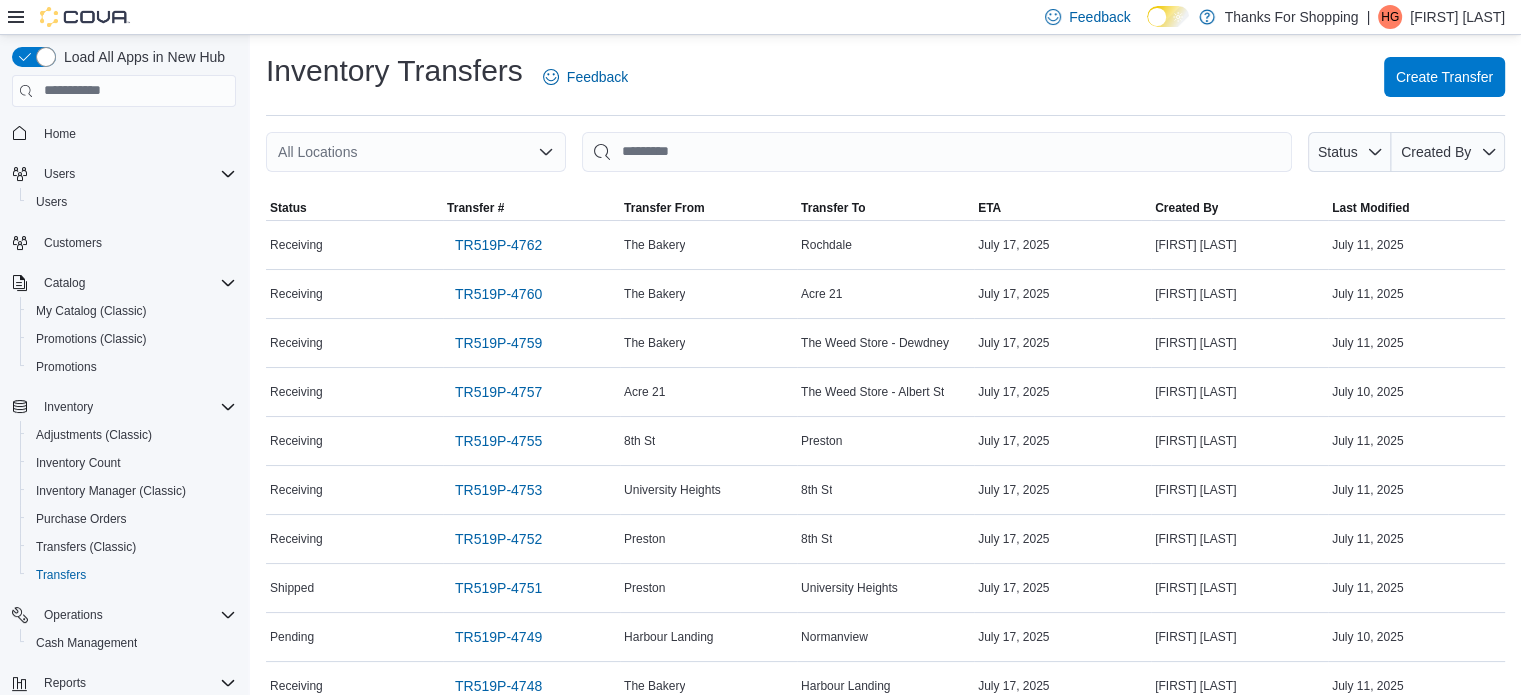 click on "All Locations" at bounding box center (416, 152) 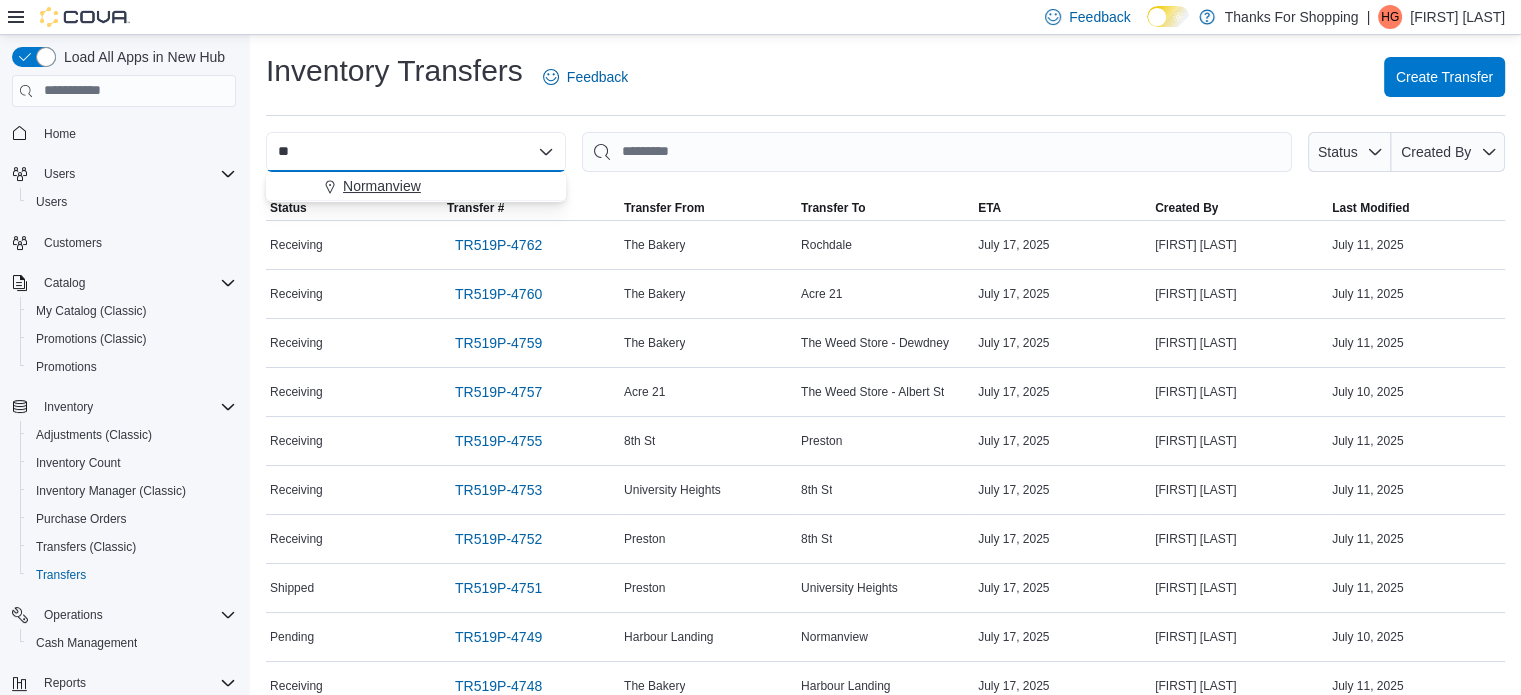 type on "**" 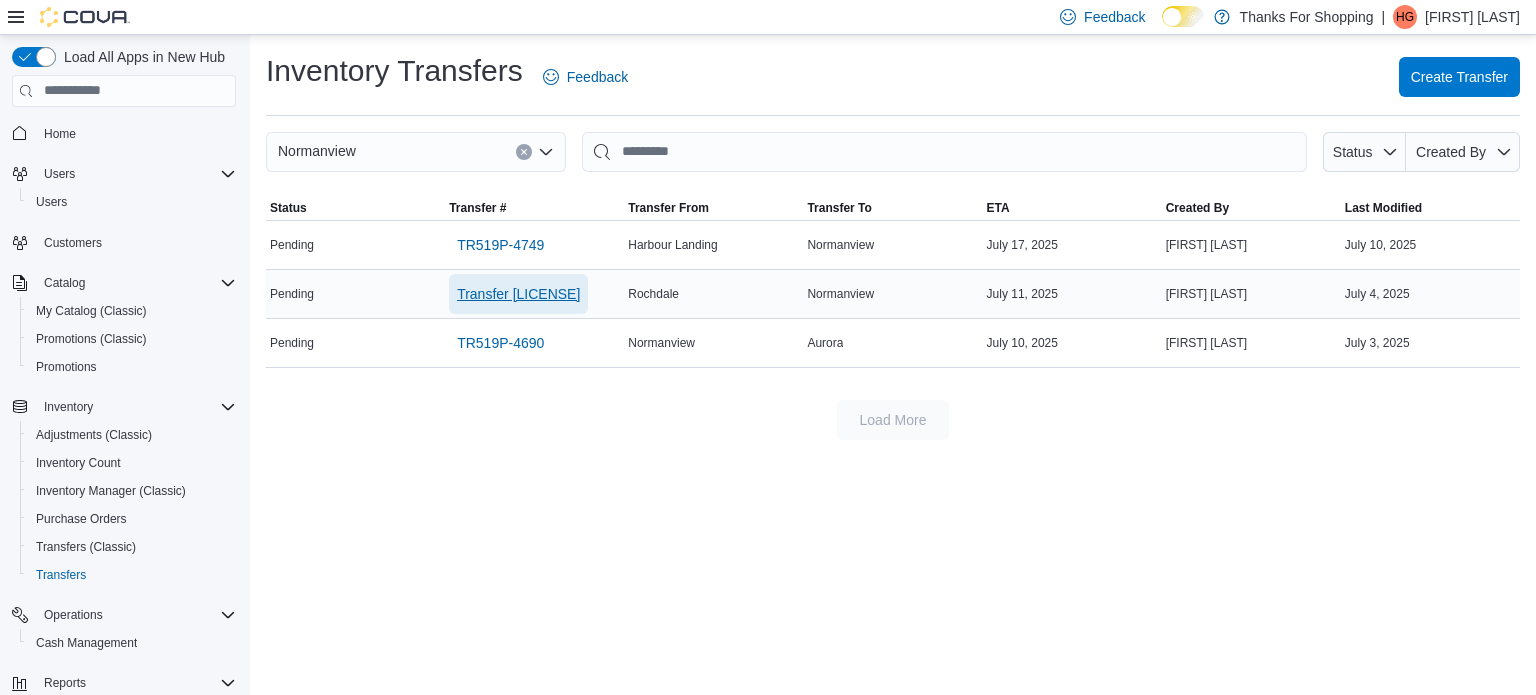 click on "TR519P-4695" at bounding box center (518, 294) 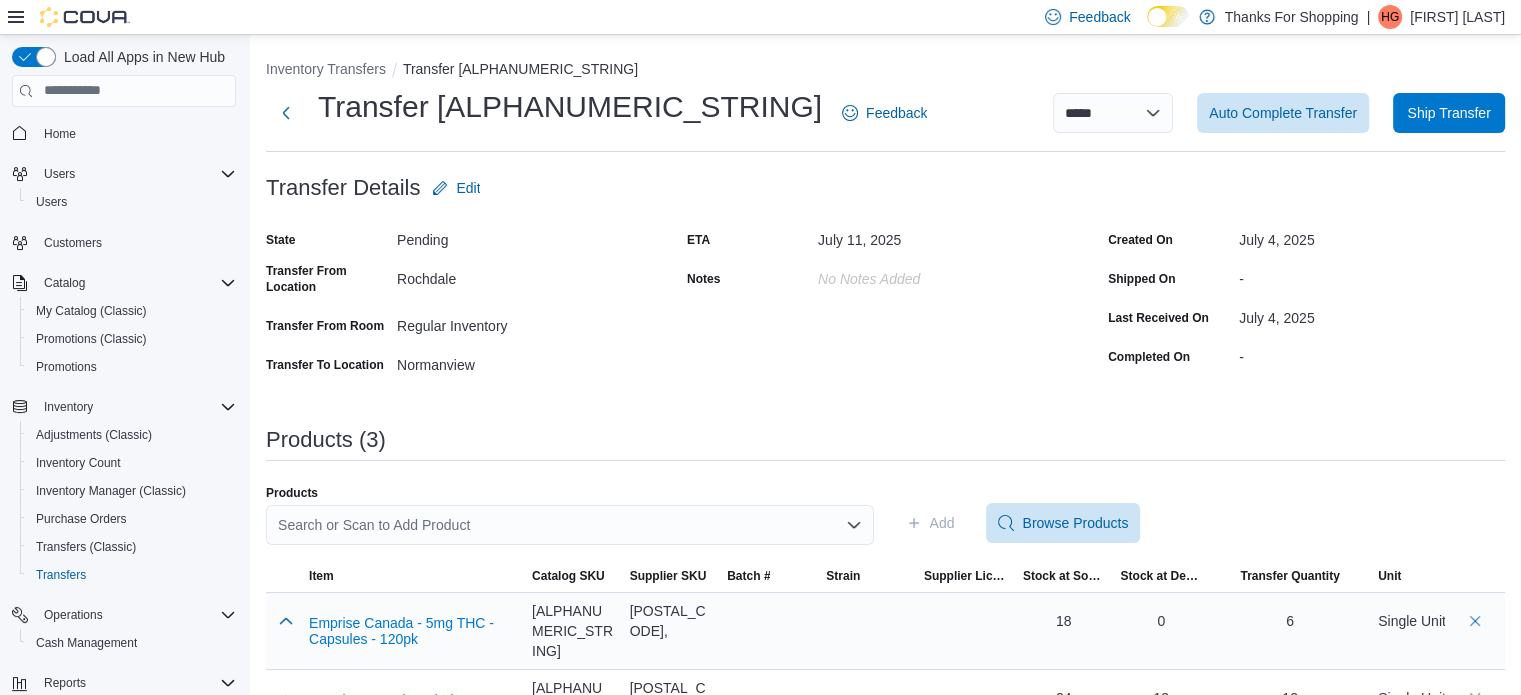 scroll, scrollTop: 84, scrollLeft: 0, axis: vertical 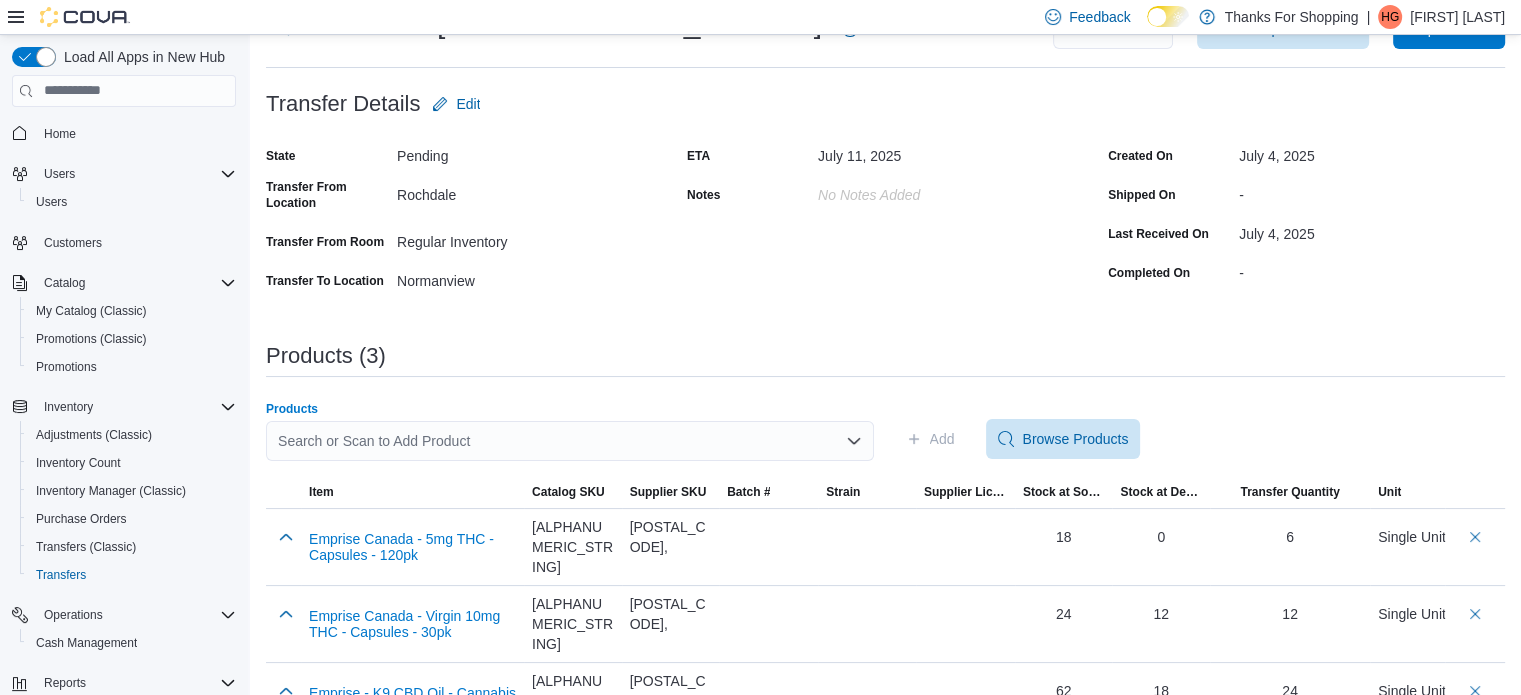 click on "Search or Scan to Add Product" at bounding box center [570, 441] 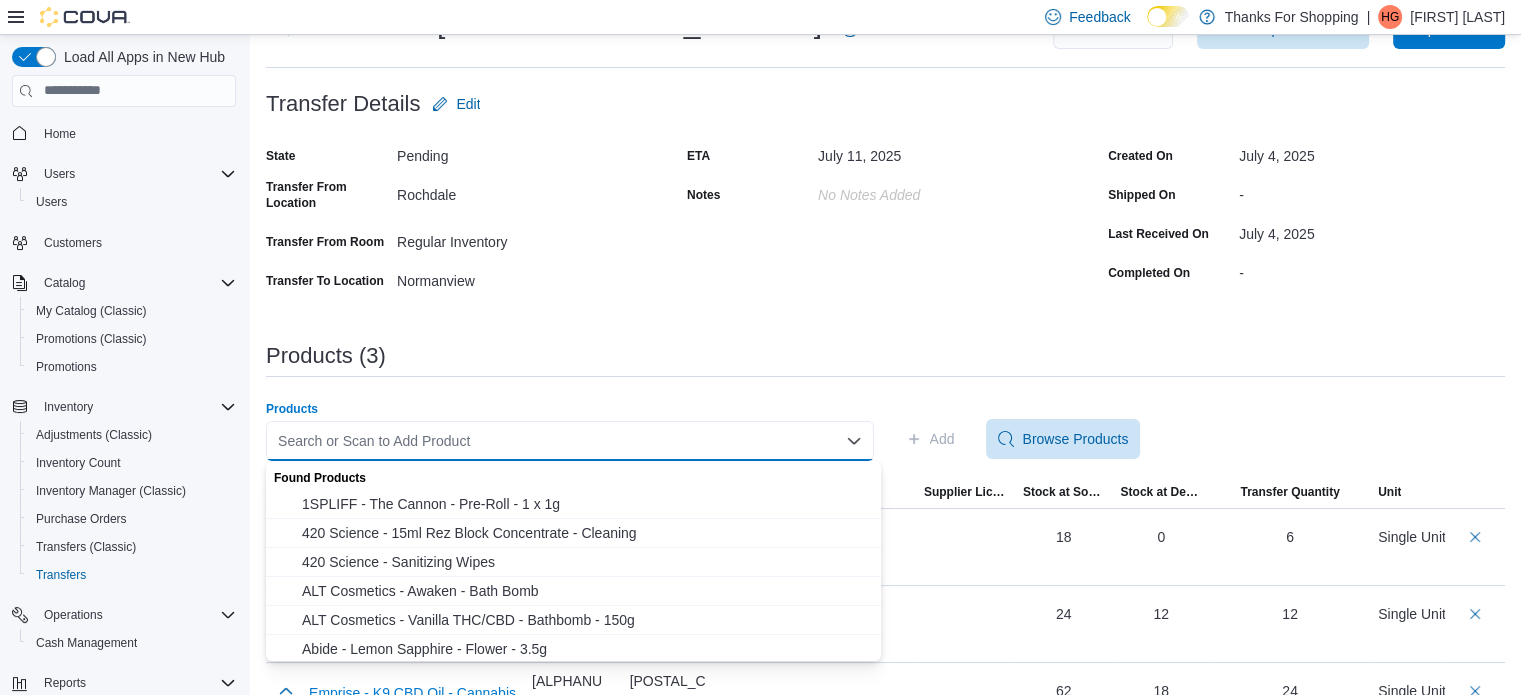 click on "Search or Scan to Add Product" at bounding box center [570, 441] 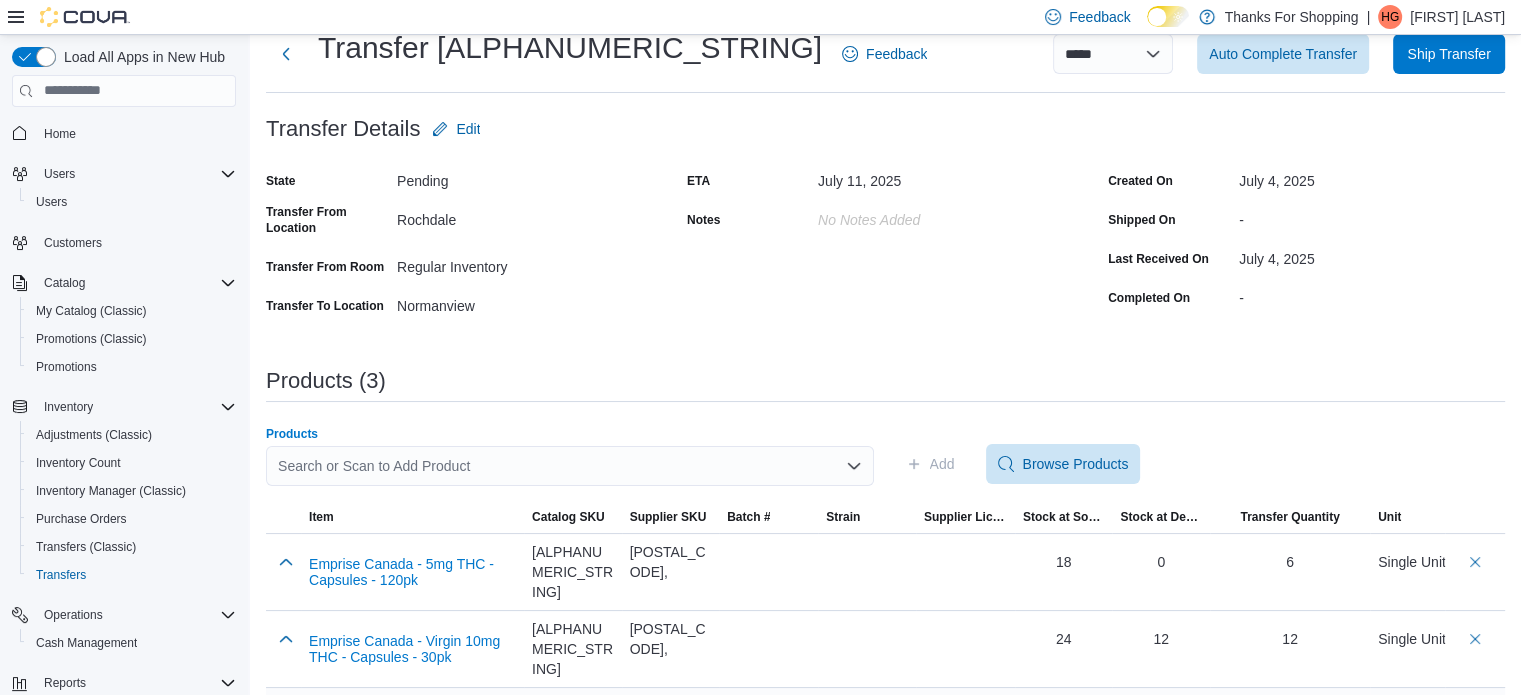 scroll, scrollTop: 84, scrollLeft: 0, axis: vertical 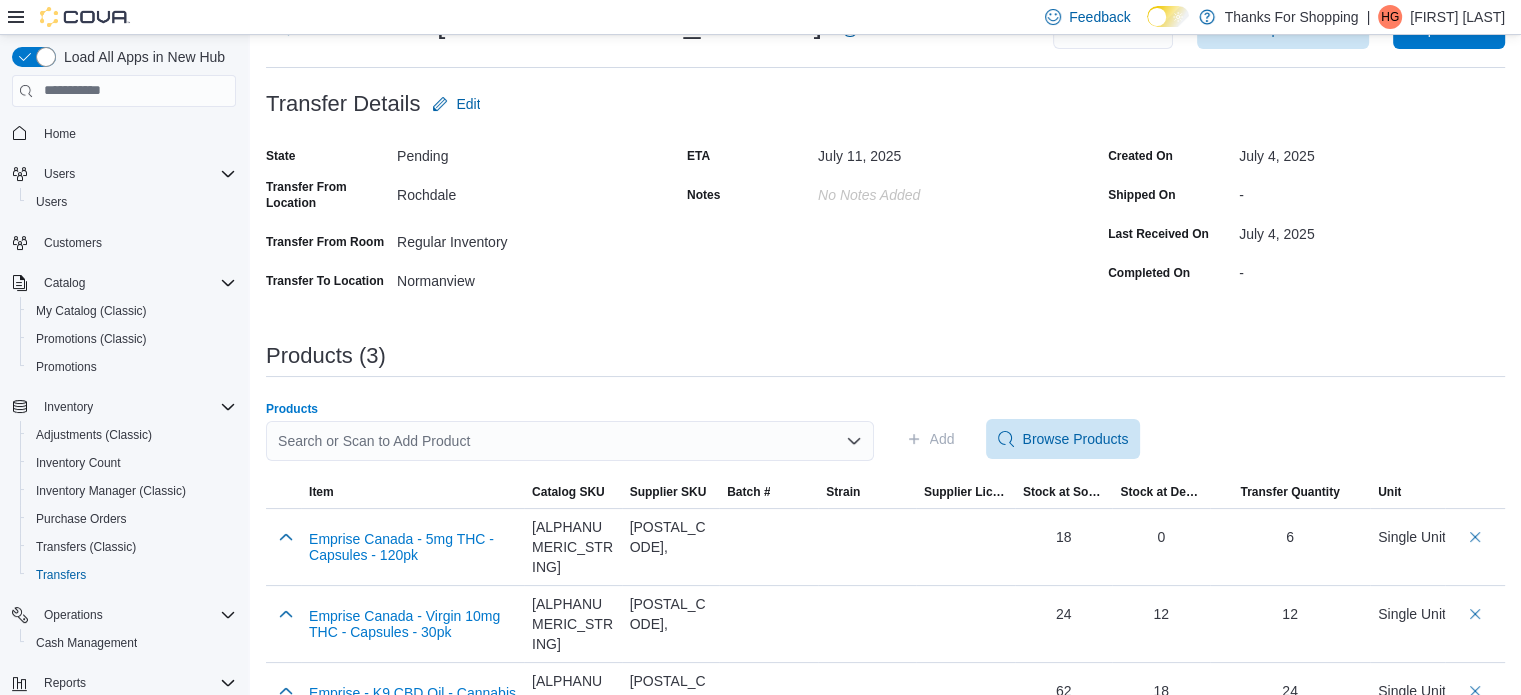 click on "Search or Scan to Add Product Combo box. Selected. Combo box input. Search or Scan to Add Product. Type some text or, to display a list of choices, press Down Arrow. To exit the list of choices, press Escape." at bounding box center [570, 441] 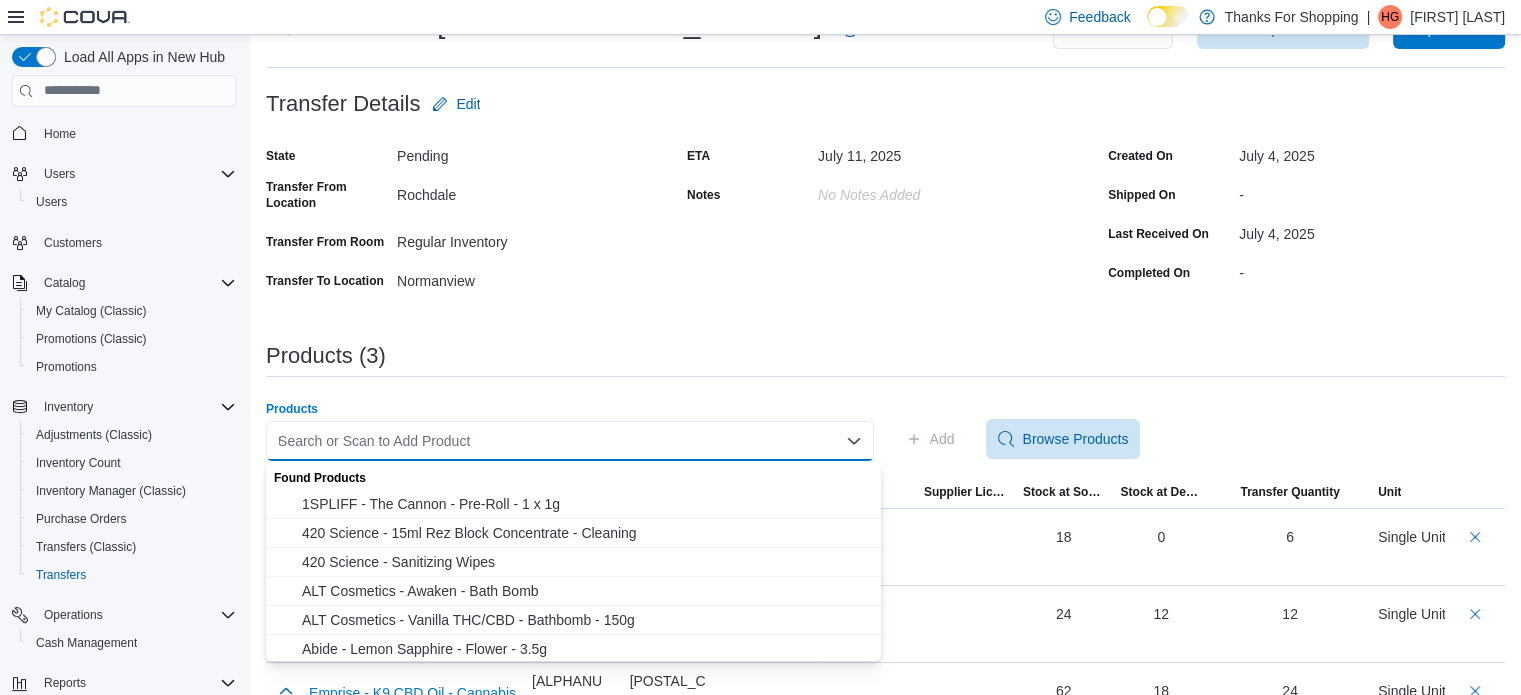 type on "**********" 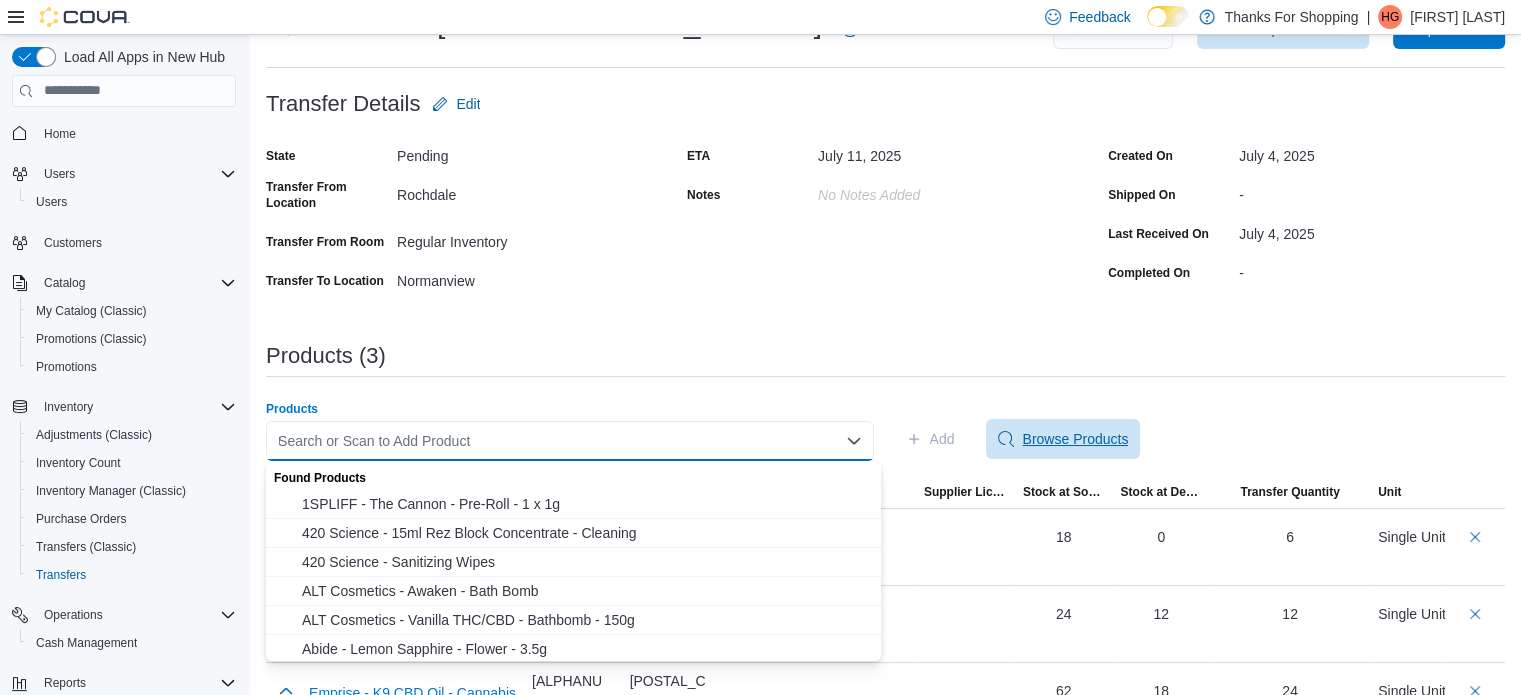 type 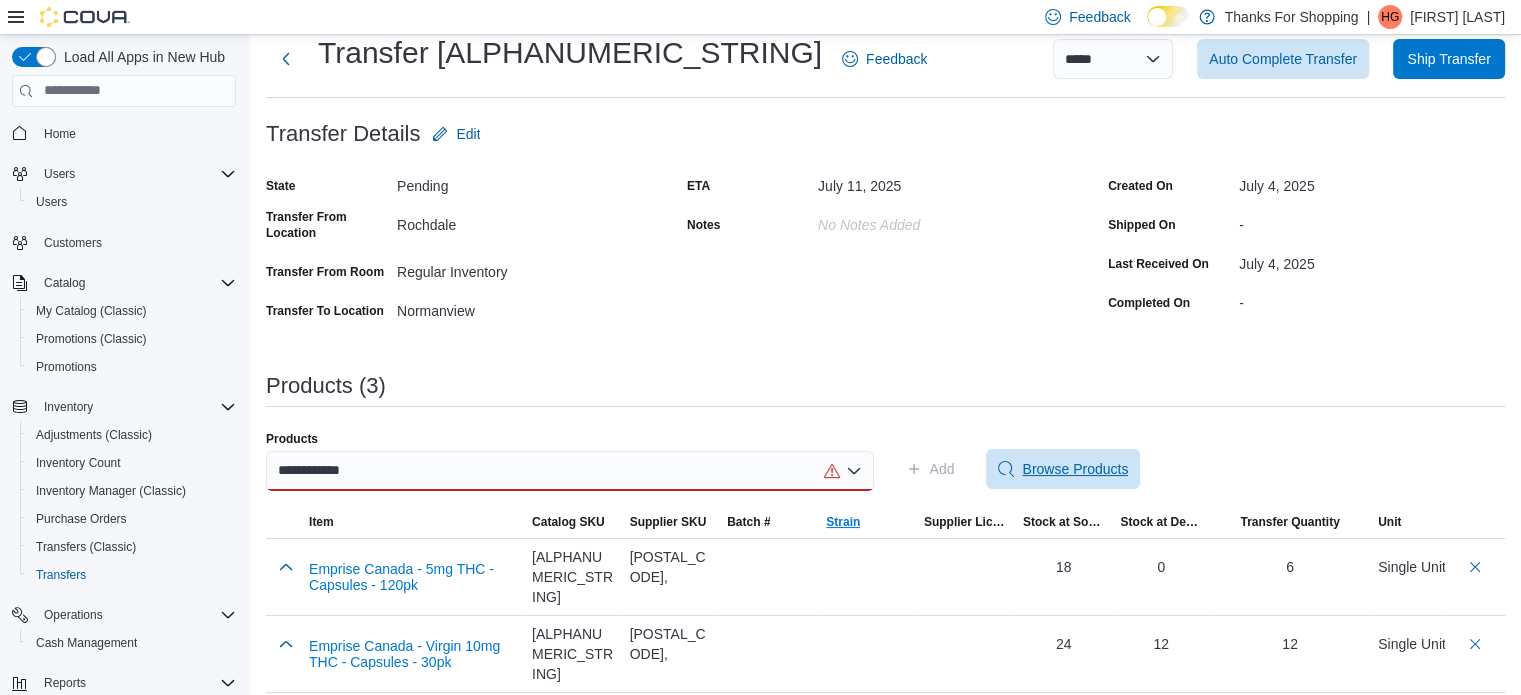 scroll, scrollTop: 84, scrollLeft: 0, axis: vertical 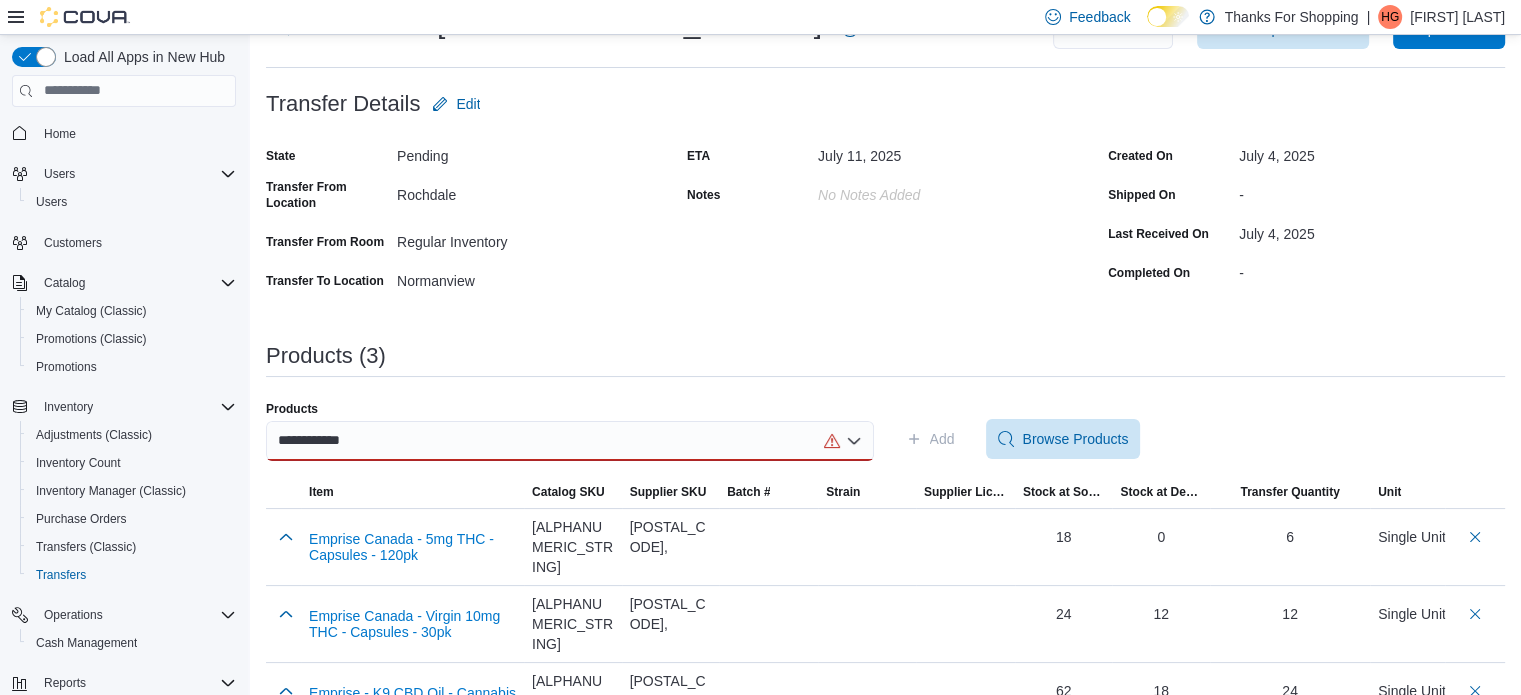 click 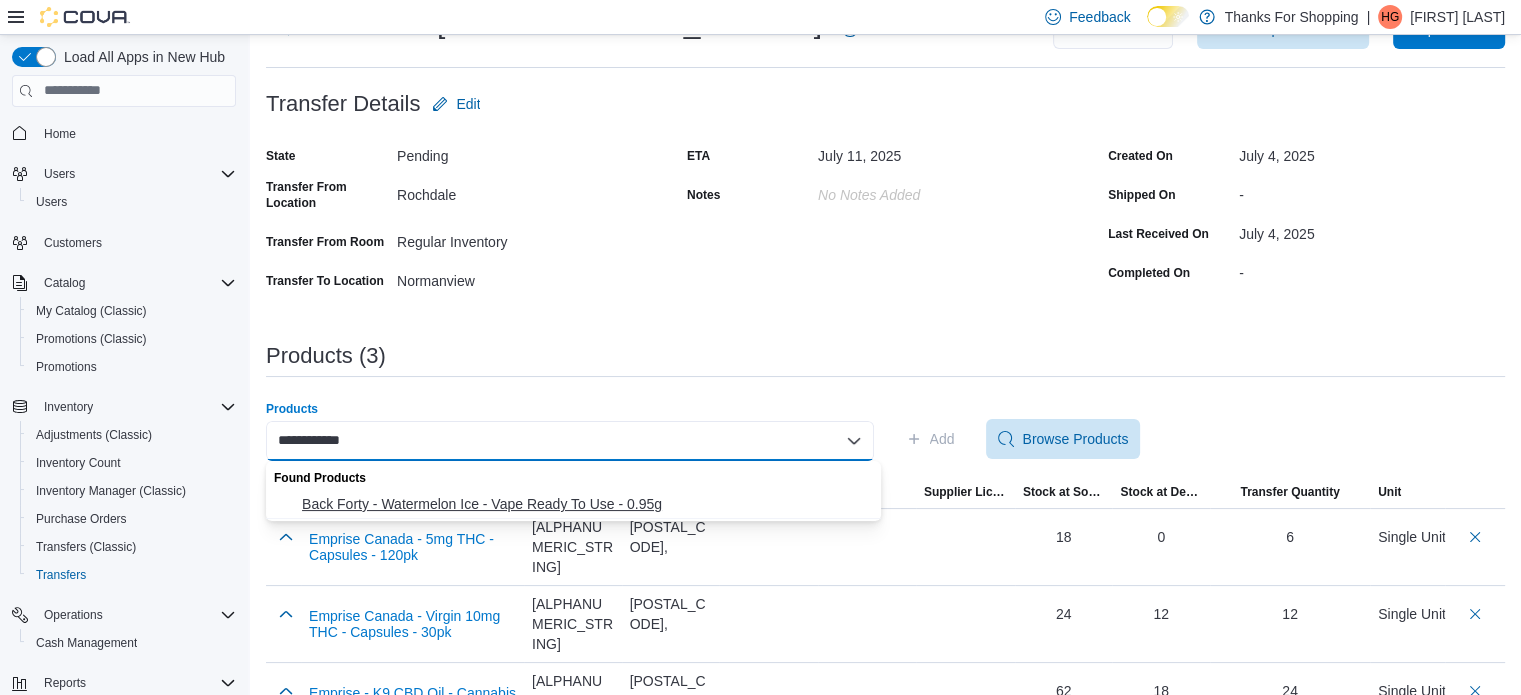 click on "Back Forty - Watermelon Ice - Vape Ready To Use - 0.95g" at bounding box center (585, 504) 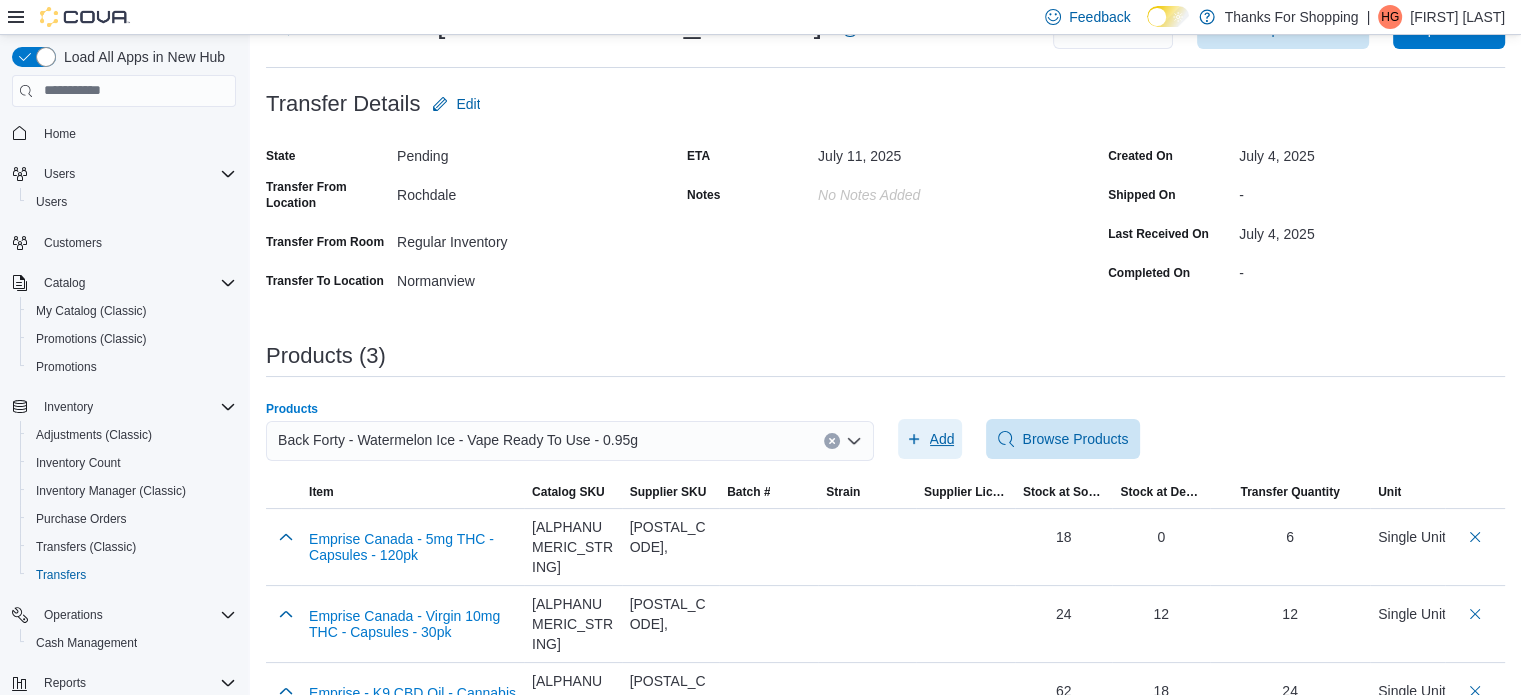click on "Add" at bounding box center [942, 439] 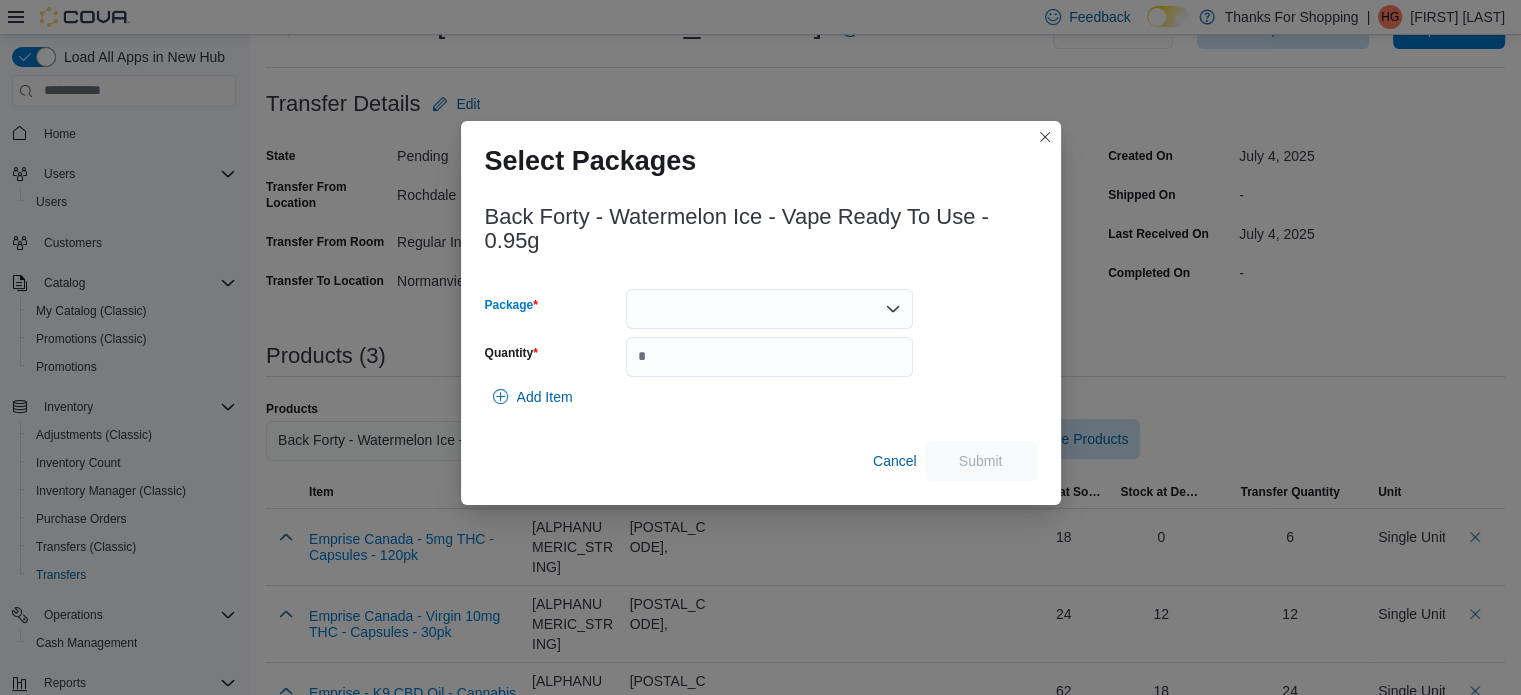 click at bounding box center [769, 309] 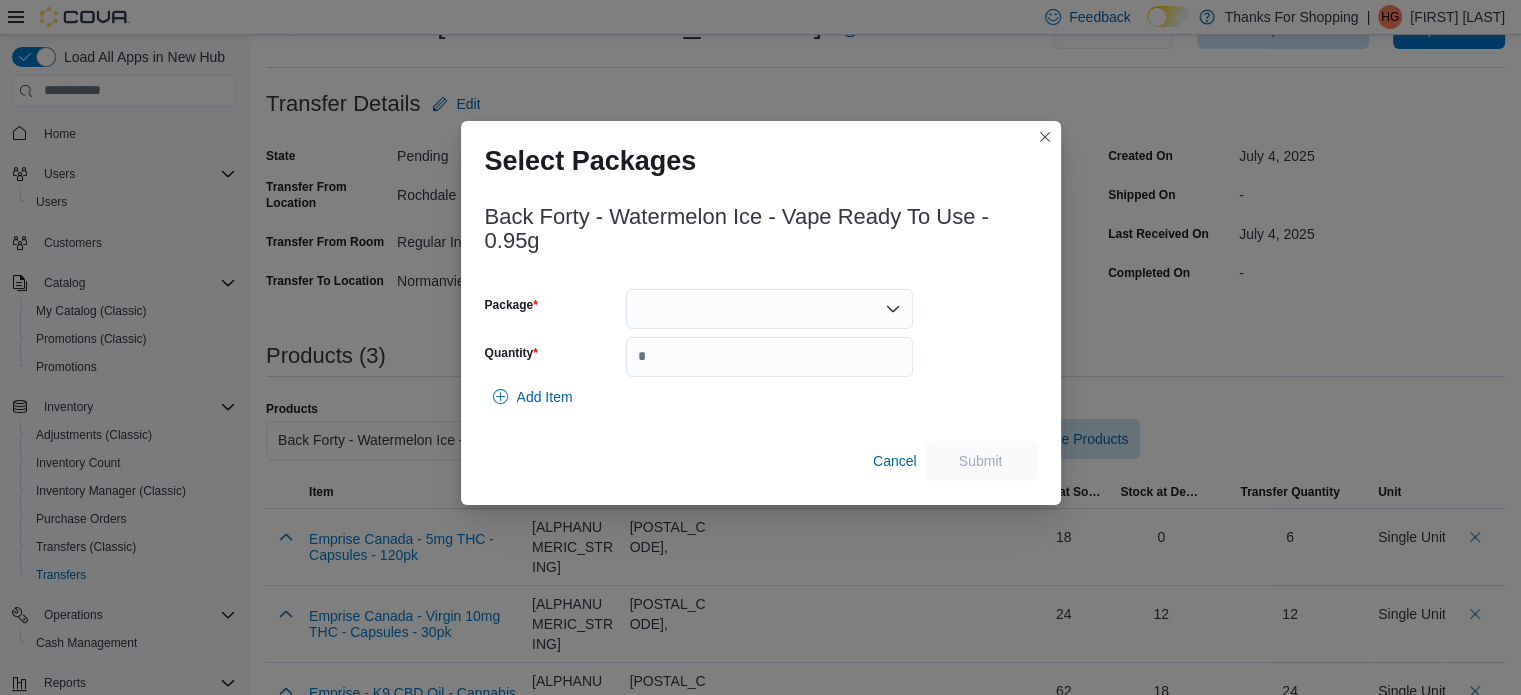 click on "Back Forty - Watermelon Ice - Vape Ready To Use - 0.95g   Package Quantity Add Item Cancel Submit" at bounding box center [761, 337] 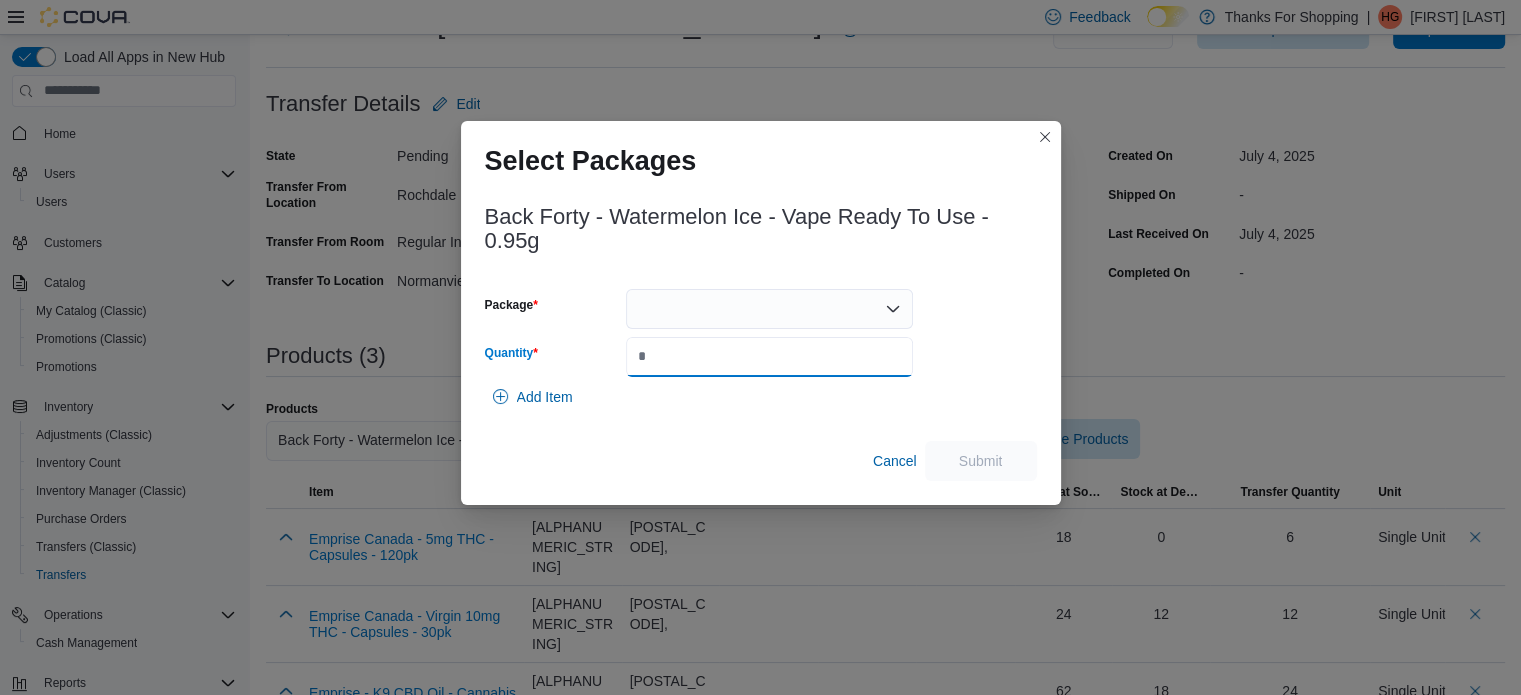 click on "Quantity" at bounding box center (769, 357) 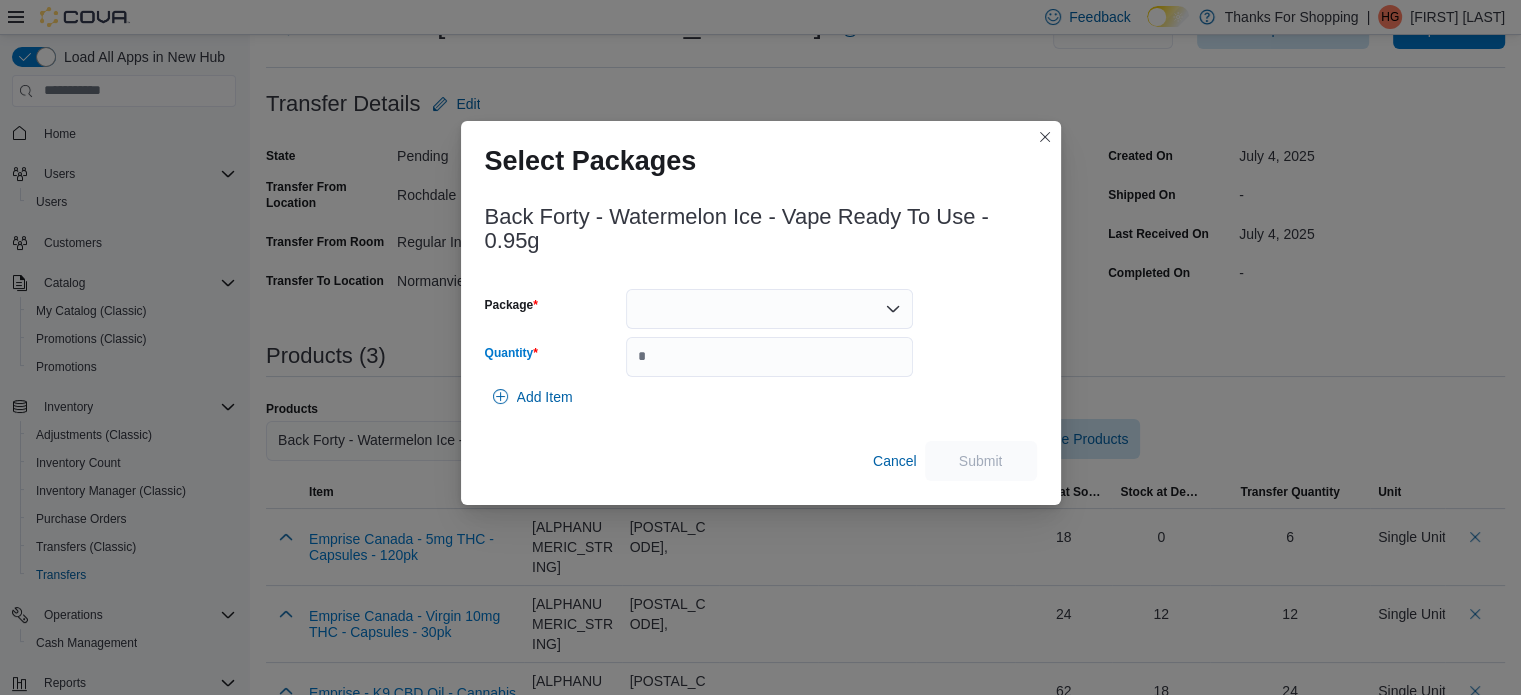 click at bounding box center (769, 309) 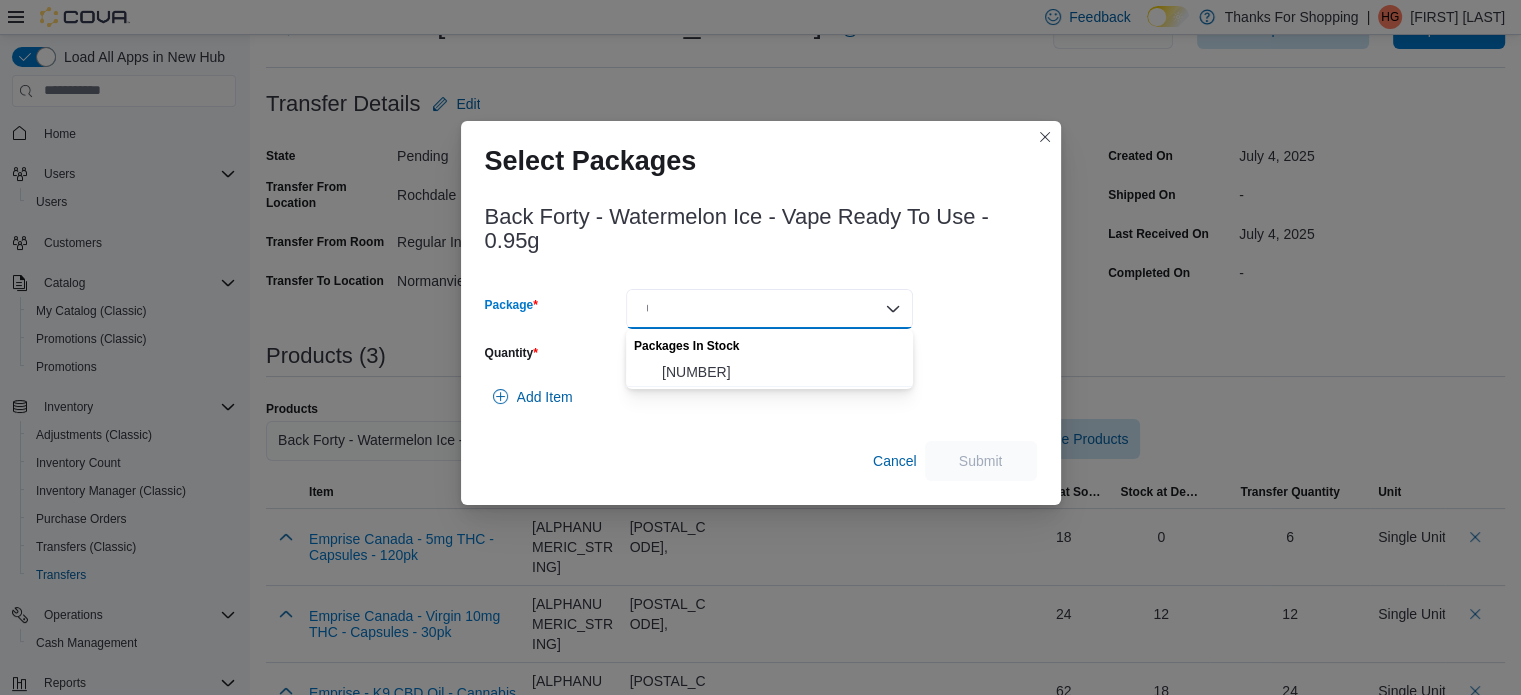 type on "**********" 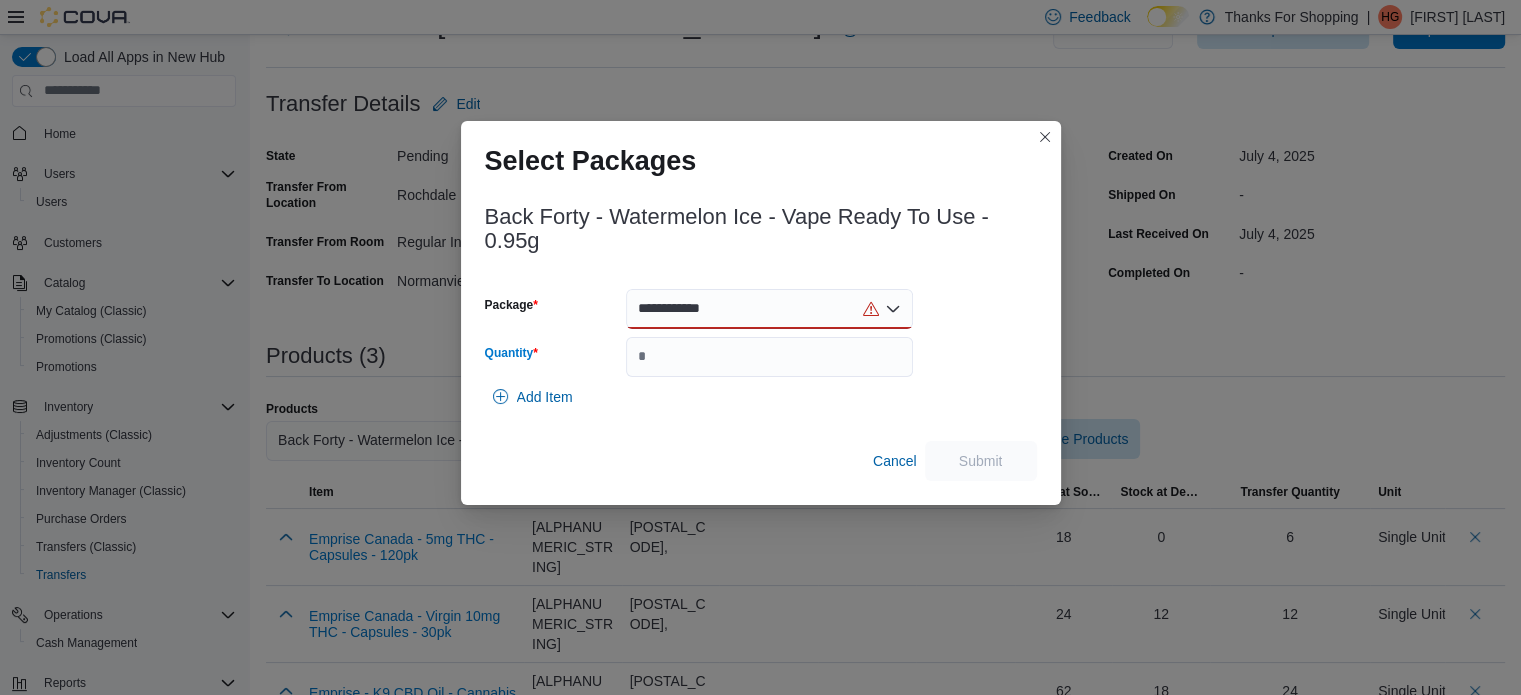 click 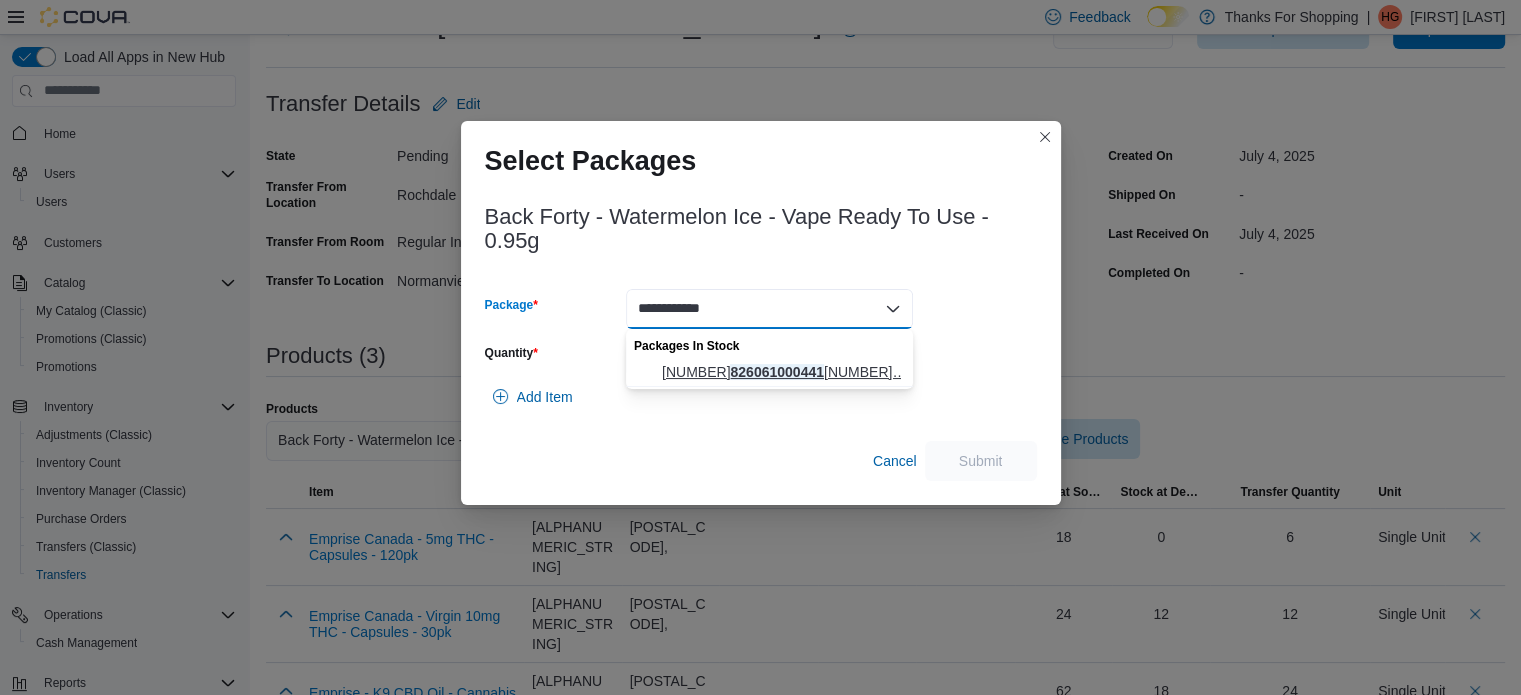 click on "0100 826061000441 1325031110250… 010082606100044113250311102500355" at bounding box center (781, 372) 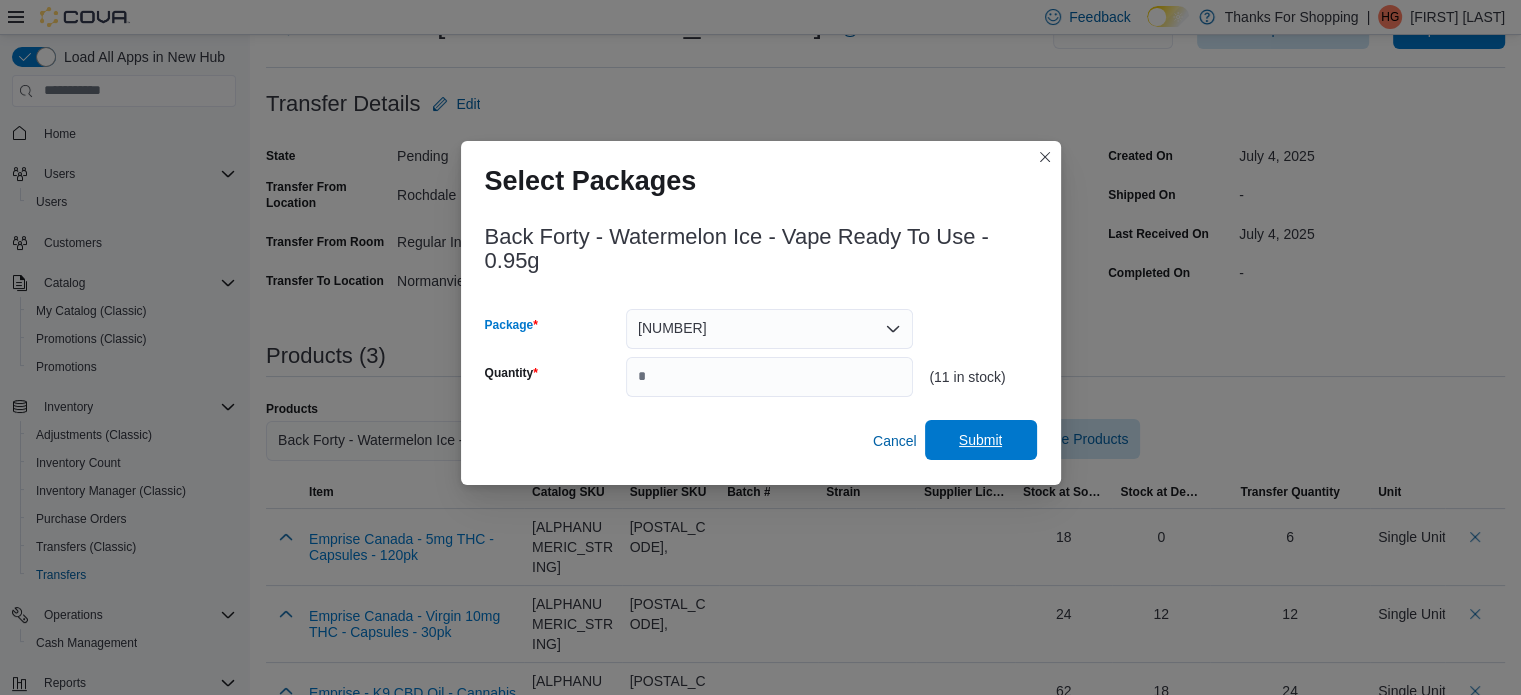 click on "Submit" at bounding box center (981, 440) 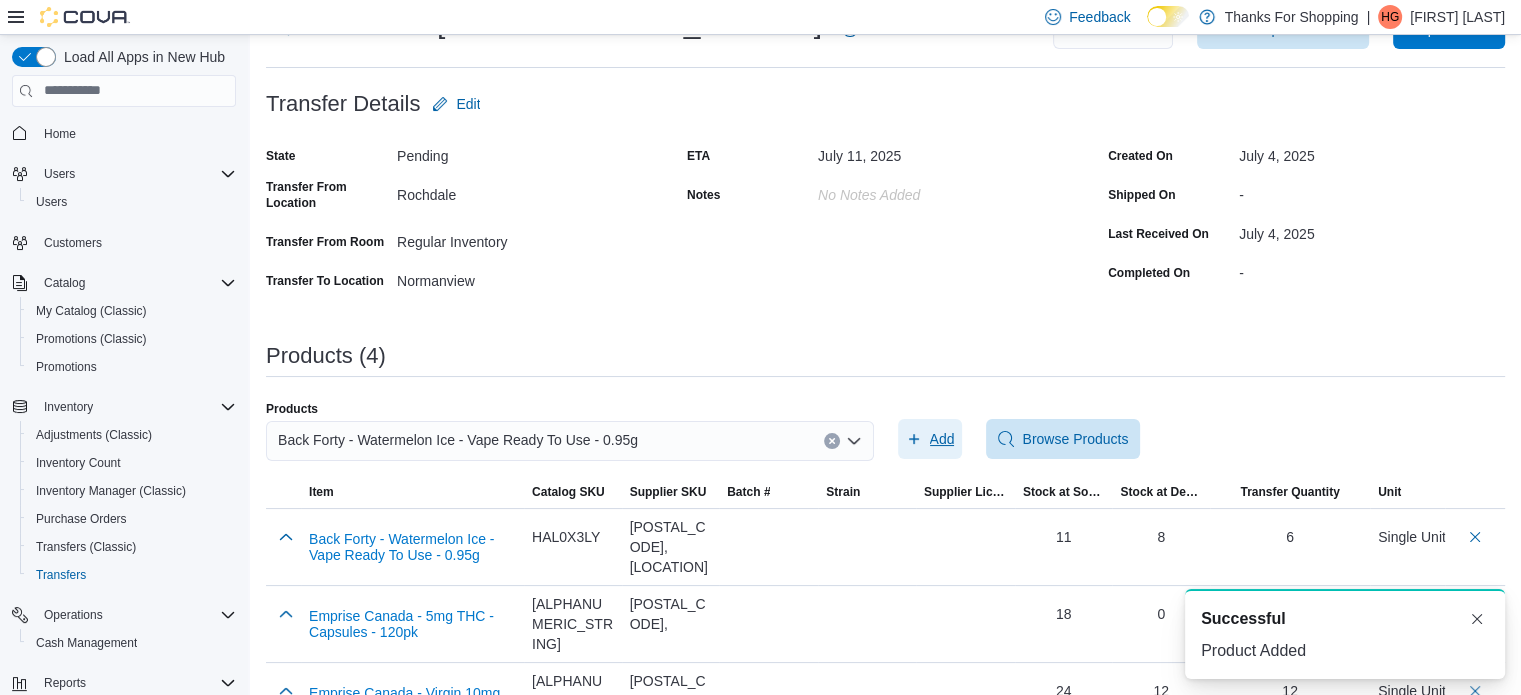 scroll, scrollTop: 0, scrollLeft: 0, axis: both 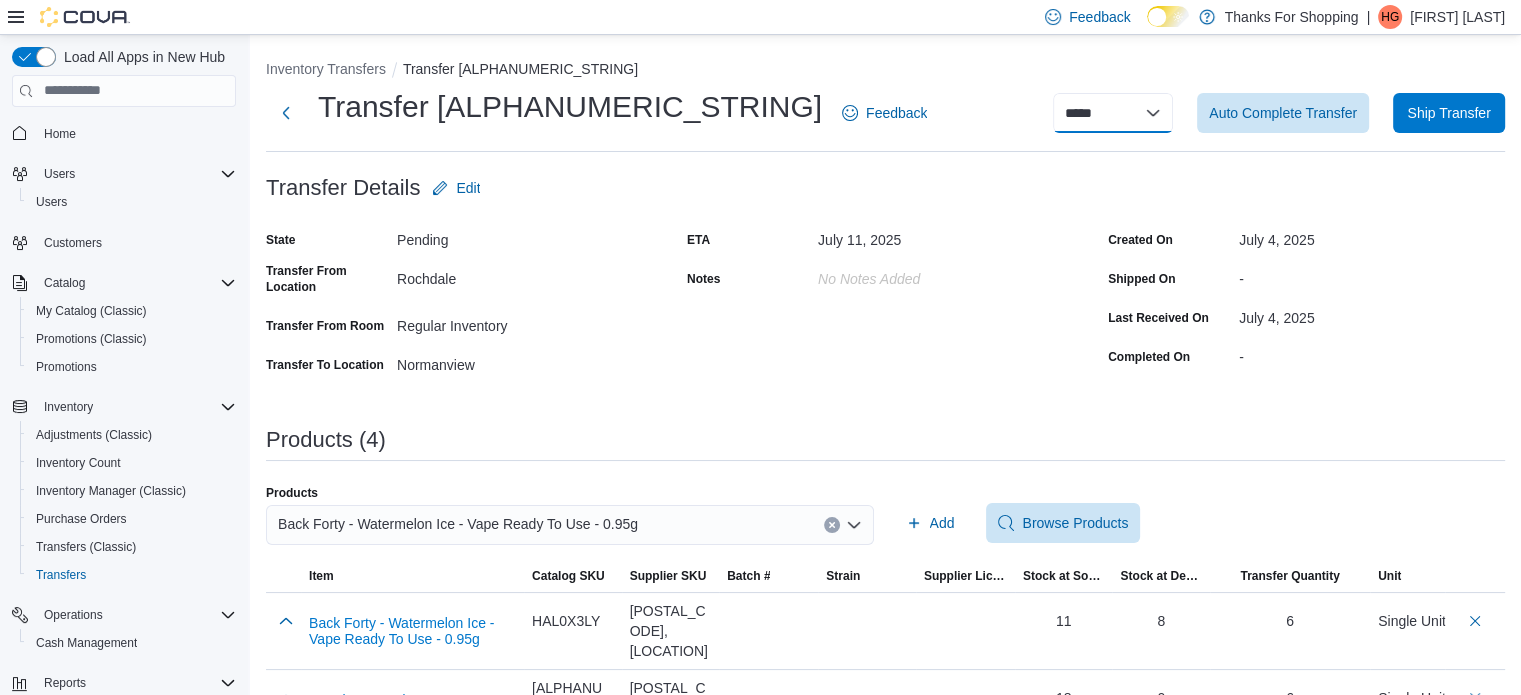 drag, startPoint x: 1187, startPoint y: 103, endPoint x: 1152, endPoint y: 122, distance: 39.824615 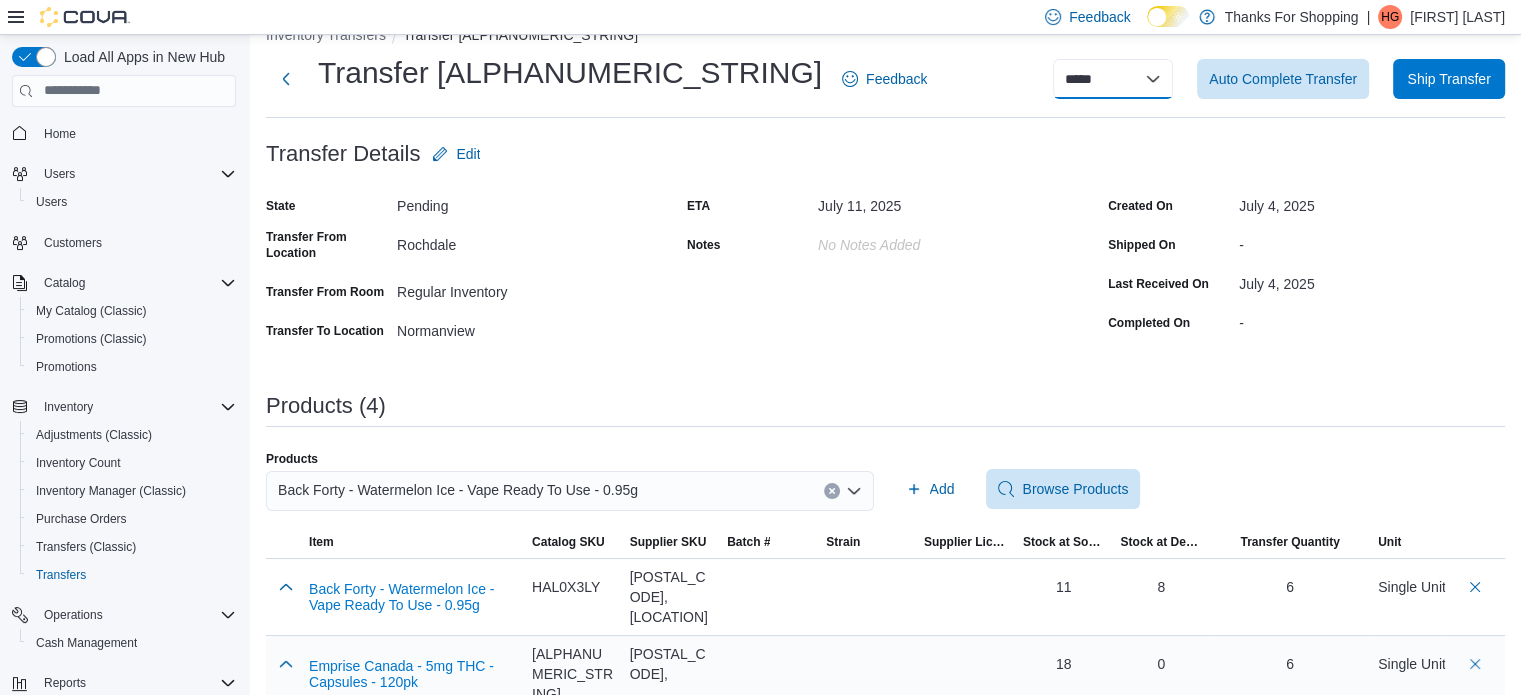 scroll, scrollTop: 0, scrollLeft: 0, axis: both 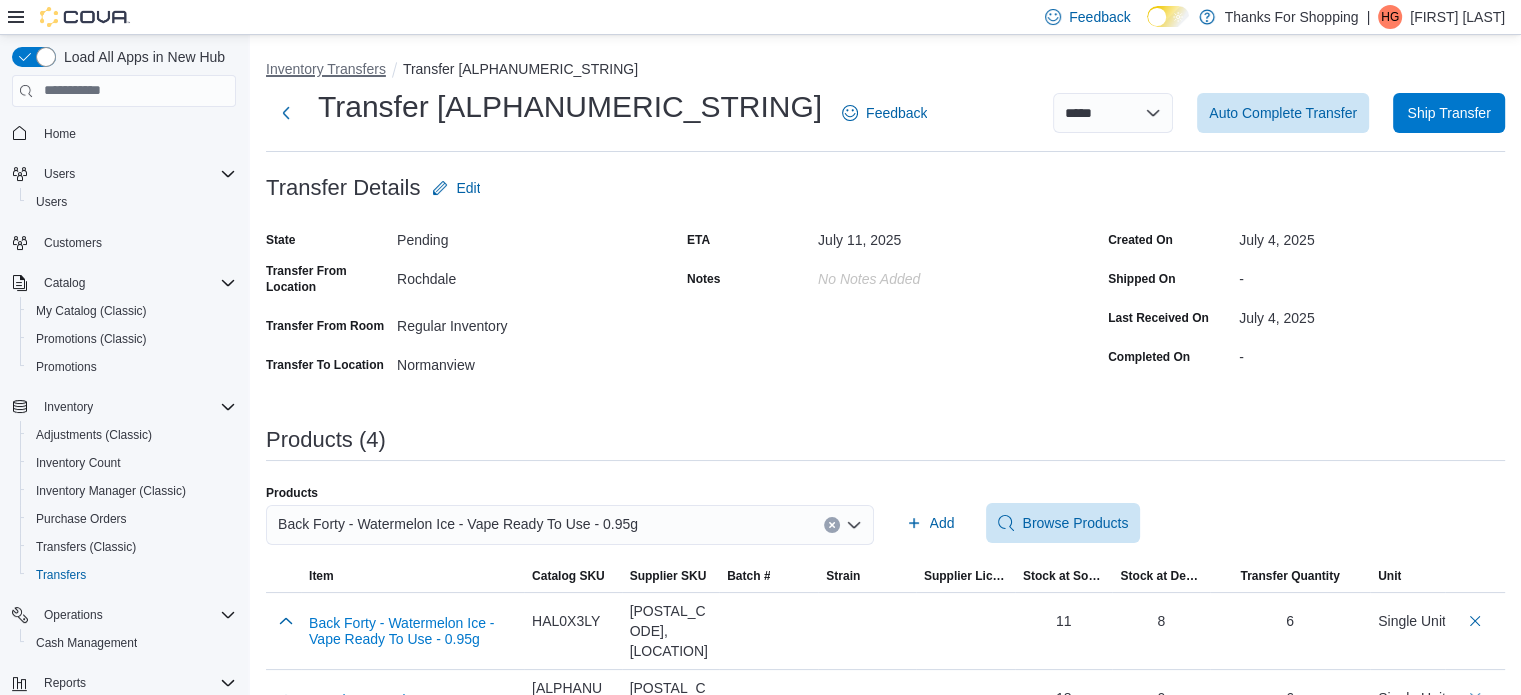 click on "Inventory Transfers" at bounding box center (326, 69) 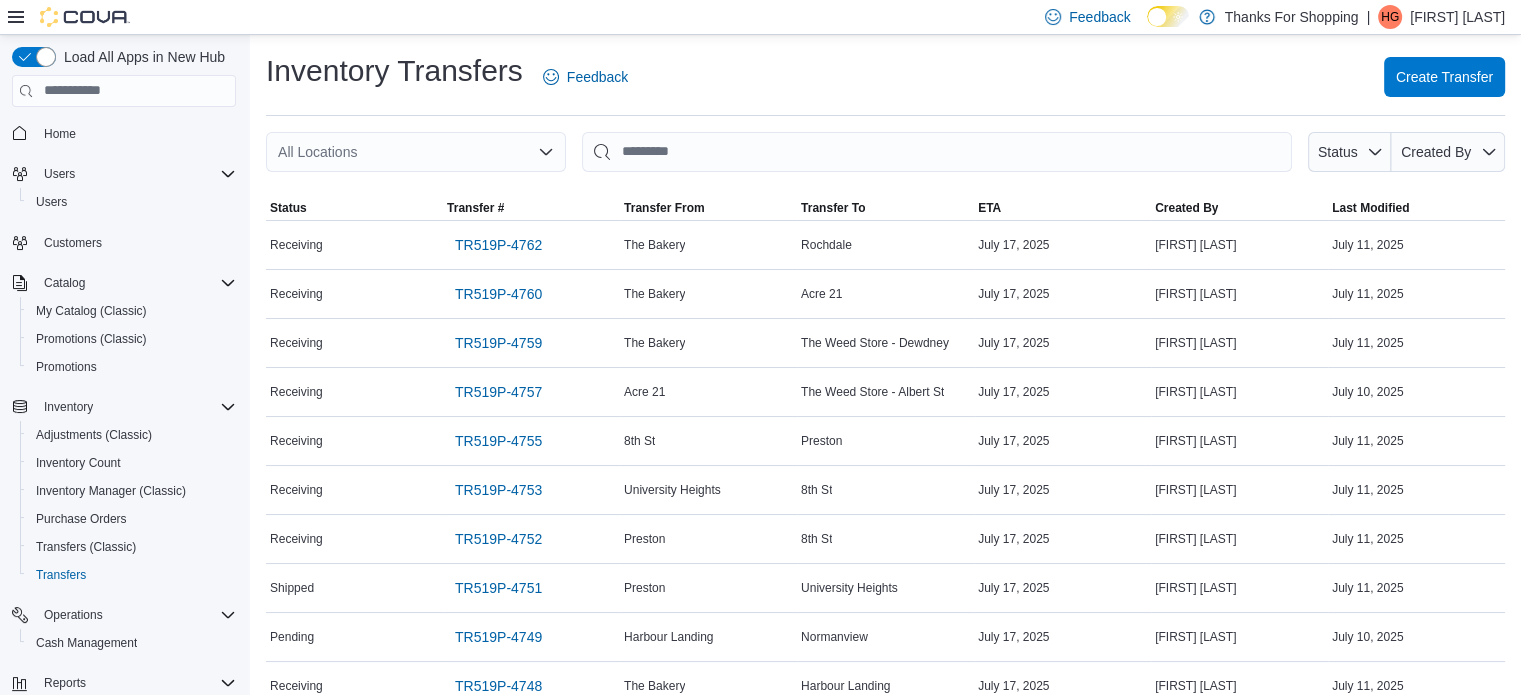 drag, startPoint x: 475, startPoint y: 131, endPoint x: 496, endPoint y: 139, distance: 22.472204 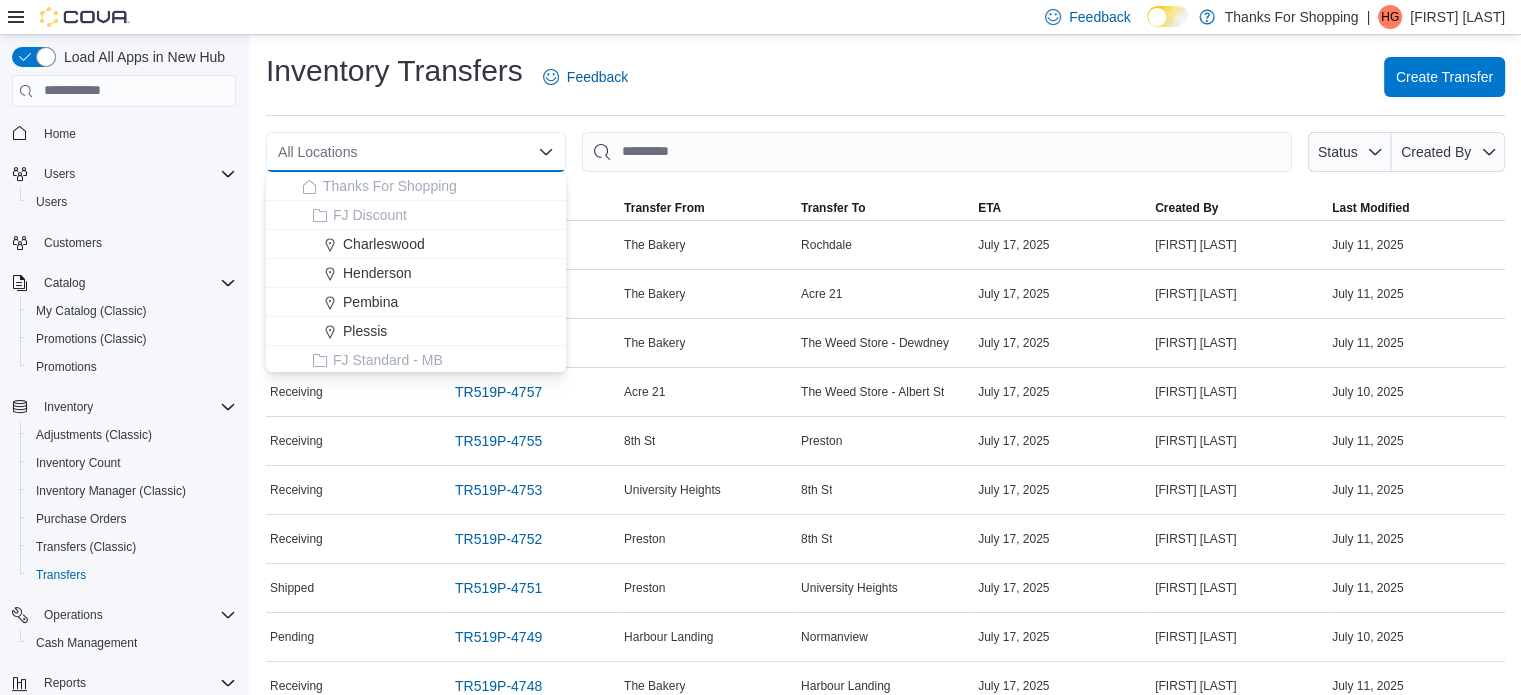 click on "All Locations" at bounding box center [416, 152] 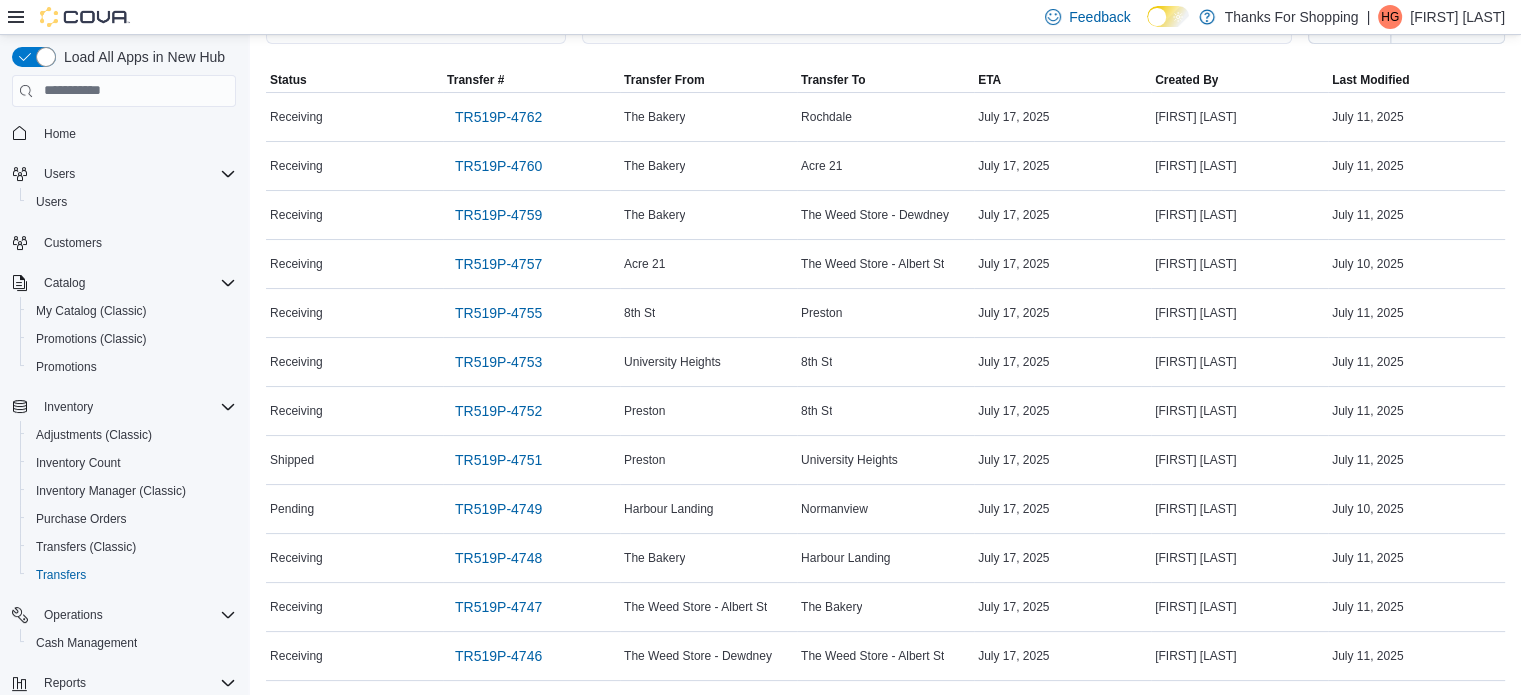 scroll, scrollTop: 0, scrollLeft: 0, axis: both 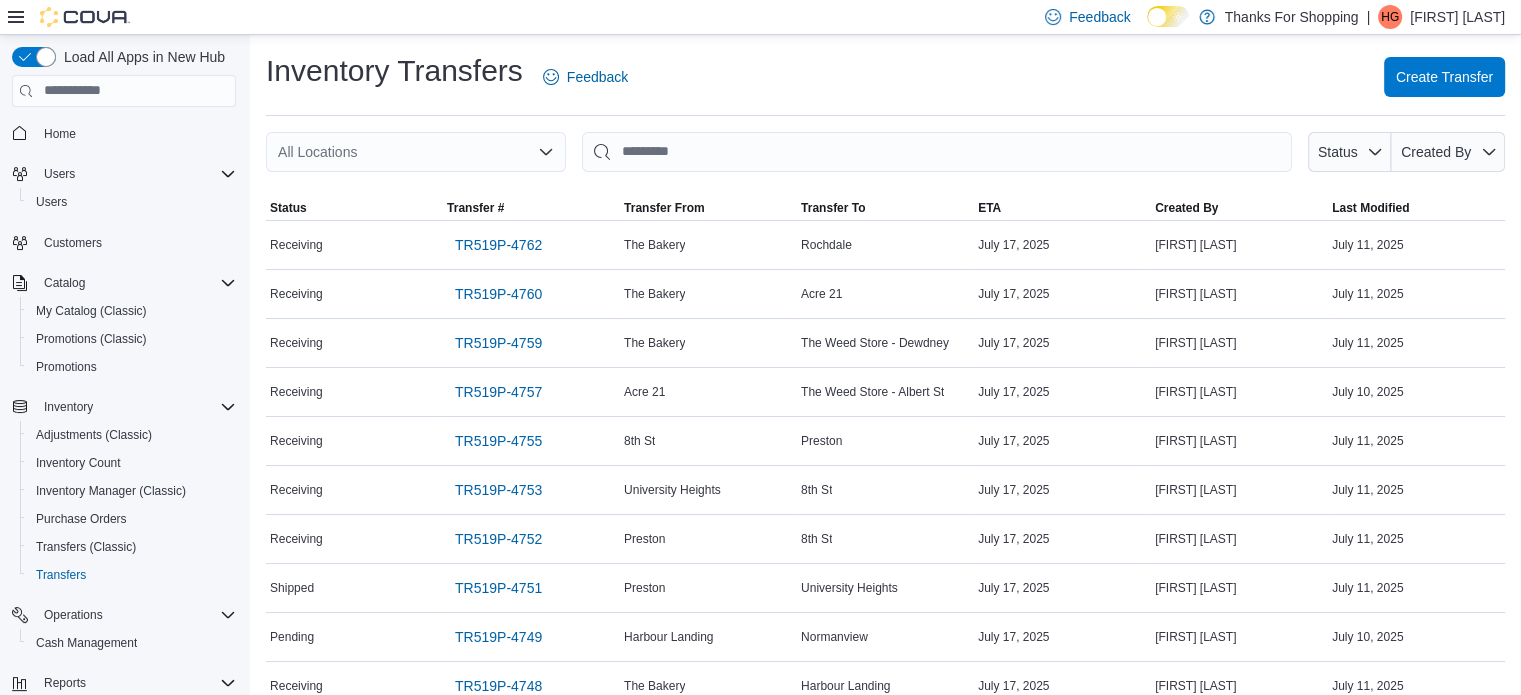 click 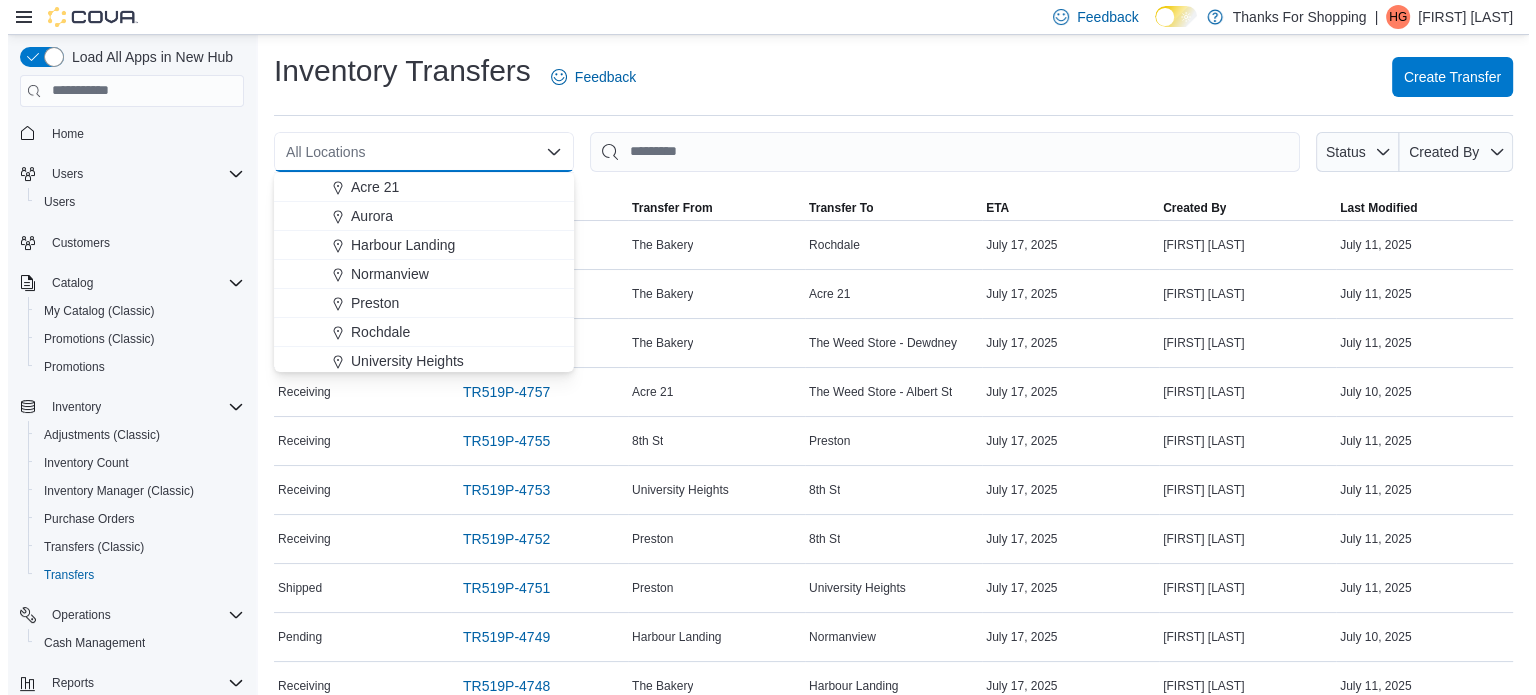 scroll, scrollTop: 400, scrollLeft: 0, axis: vertical 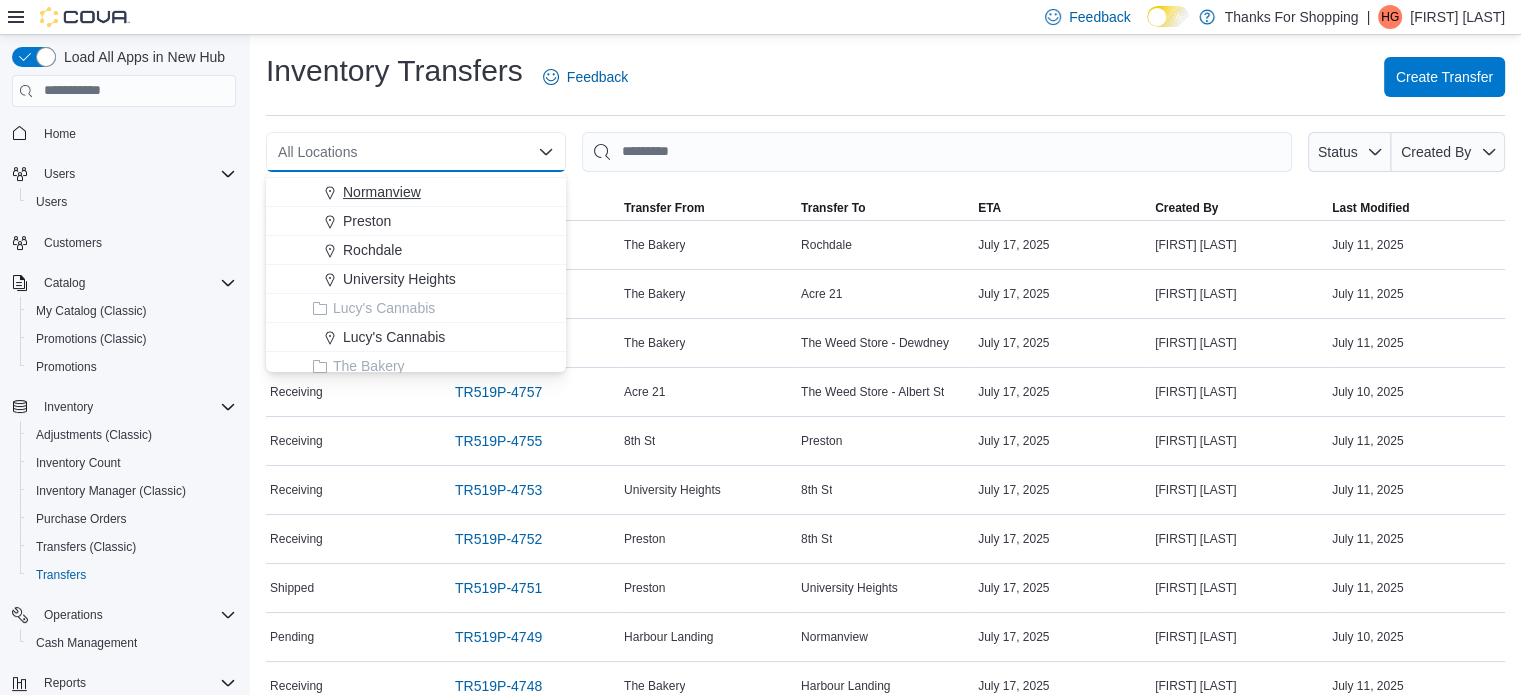 click on "Normanview" at bounding box center (416, 192) 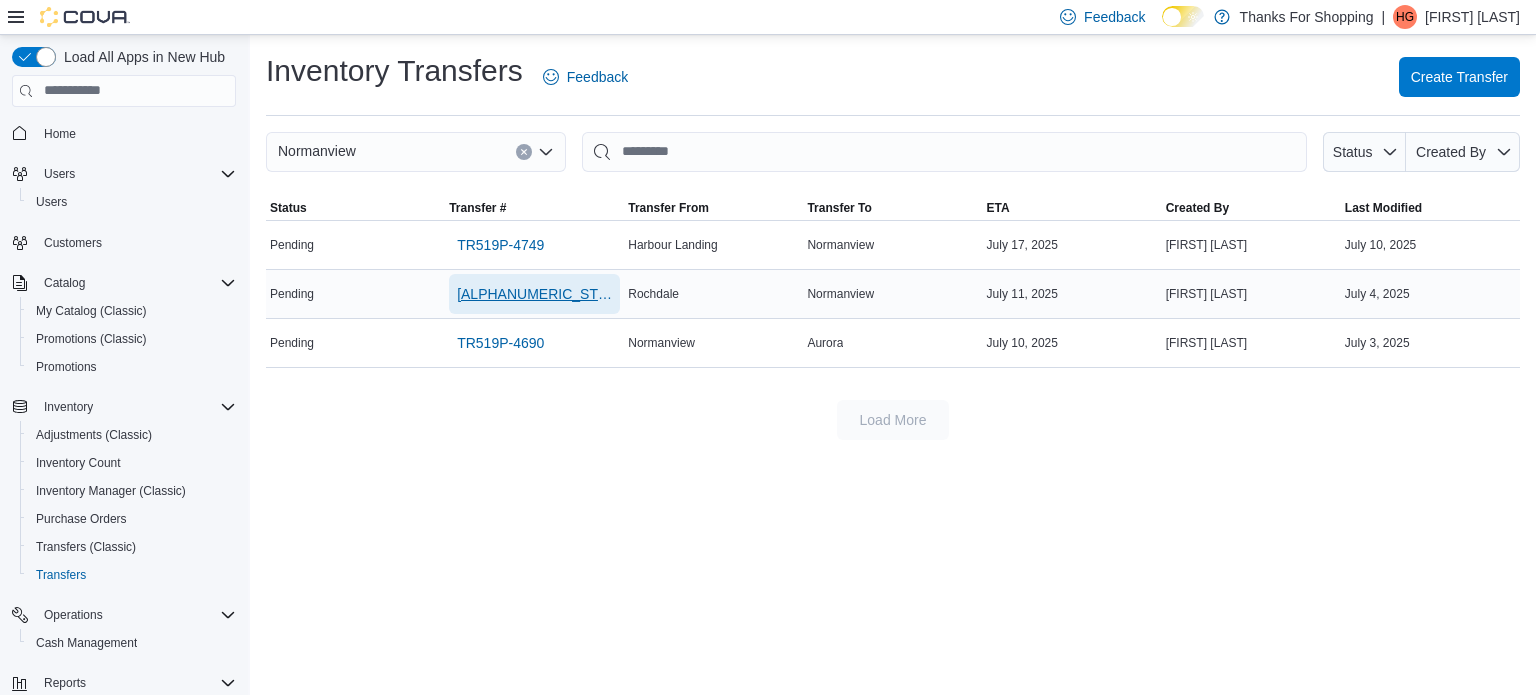 click on "TR519P-4695" at bounding box center [534, 294] 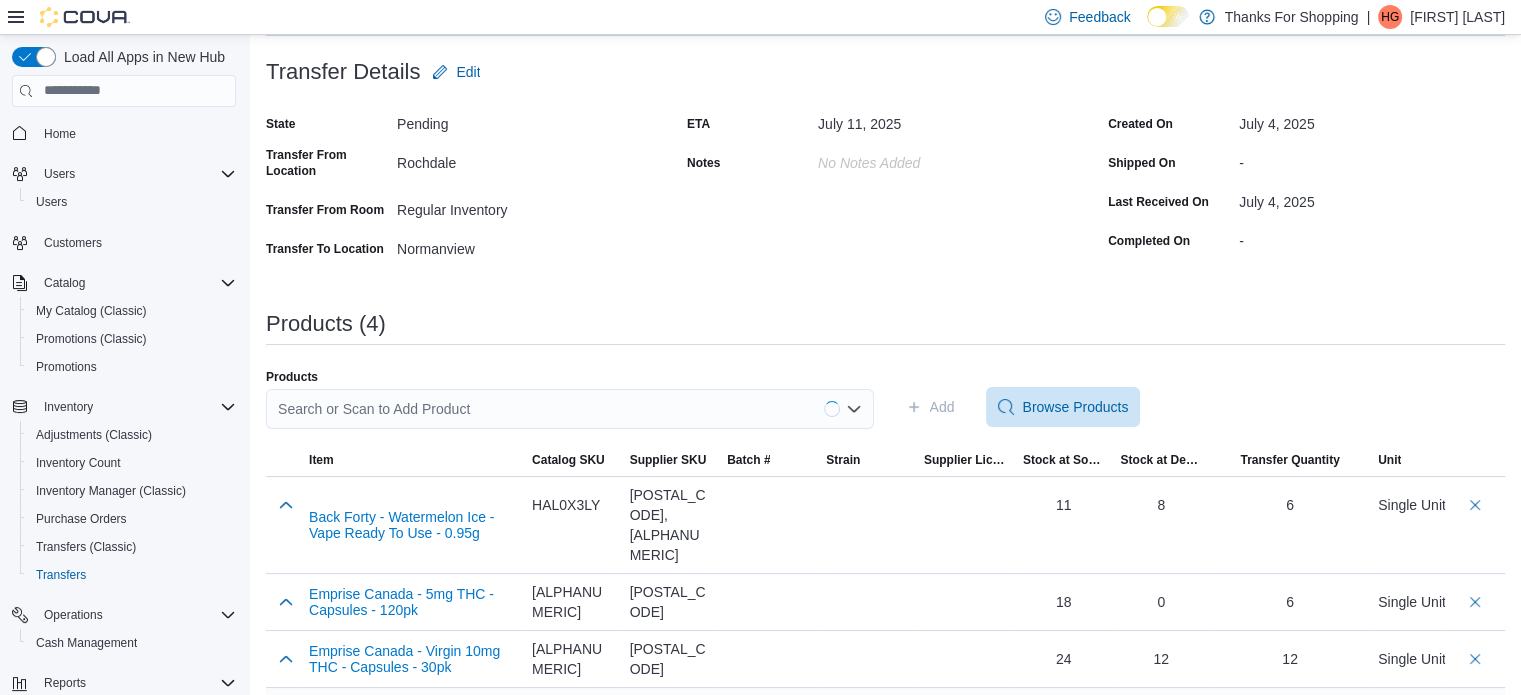 scroll, scrollTop: 140, scrollLeft: 0, axis: vertical 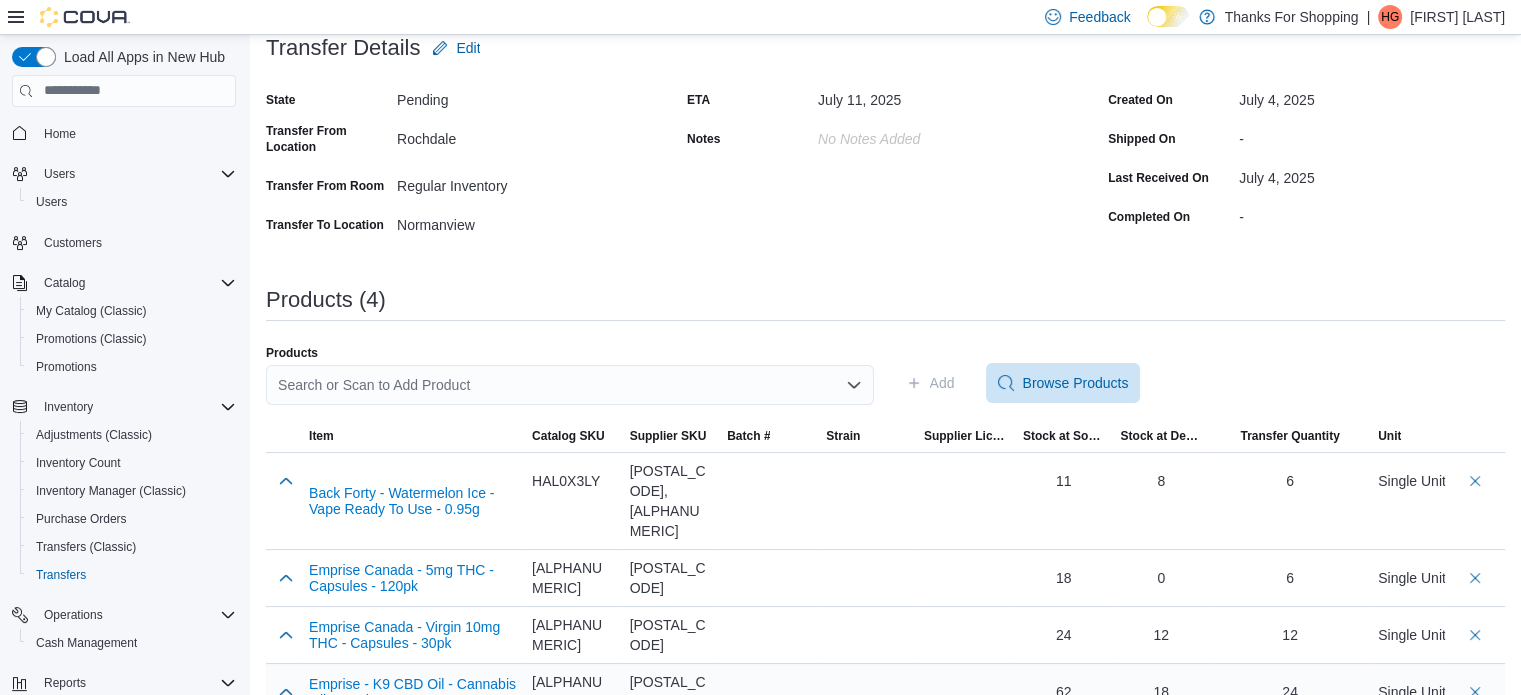 click on "24" at bounding box center [1290, 692] 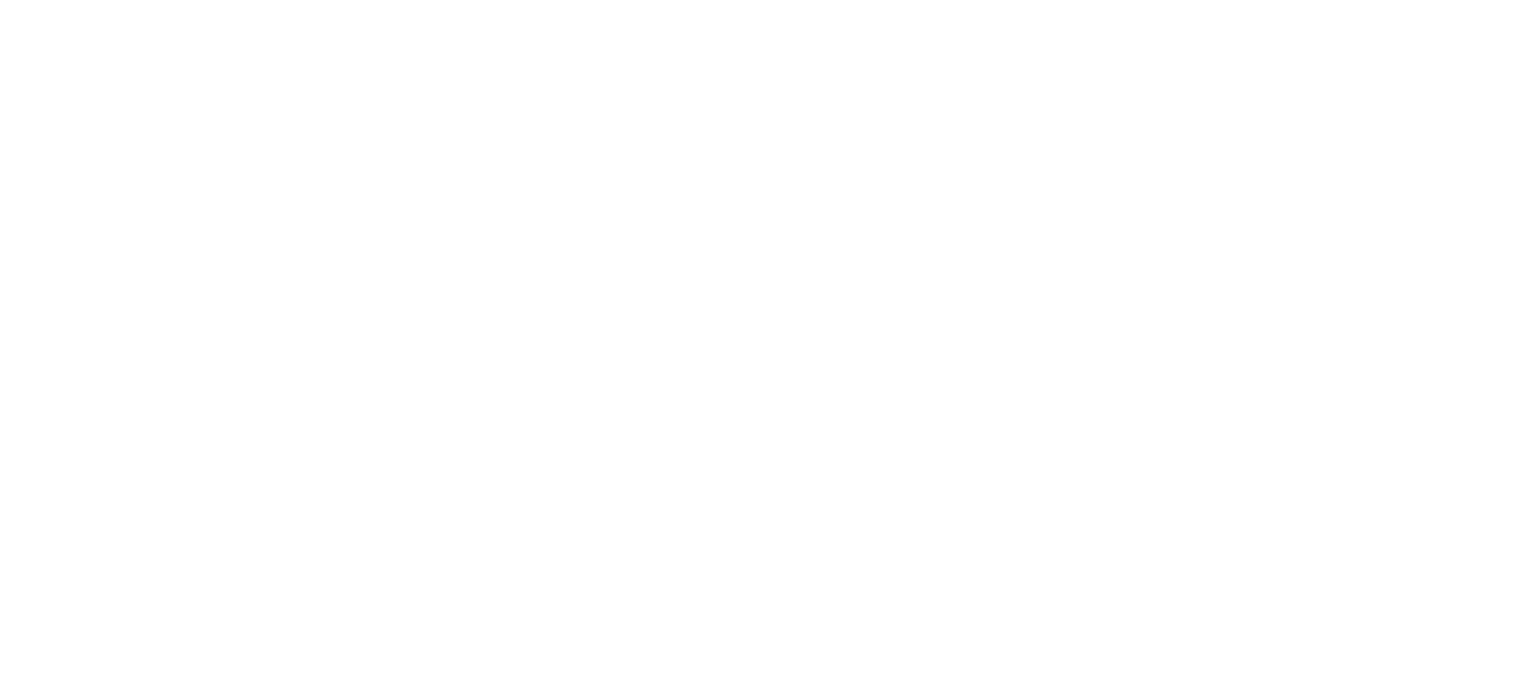 scroll, scrollTop: 0, scrollLeft: 0, axis: both 